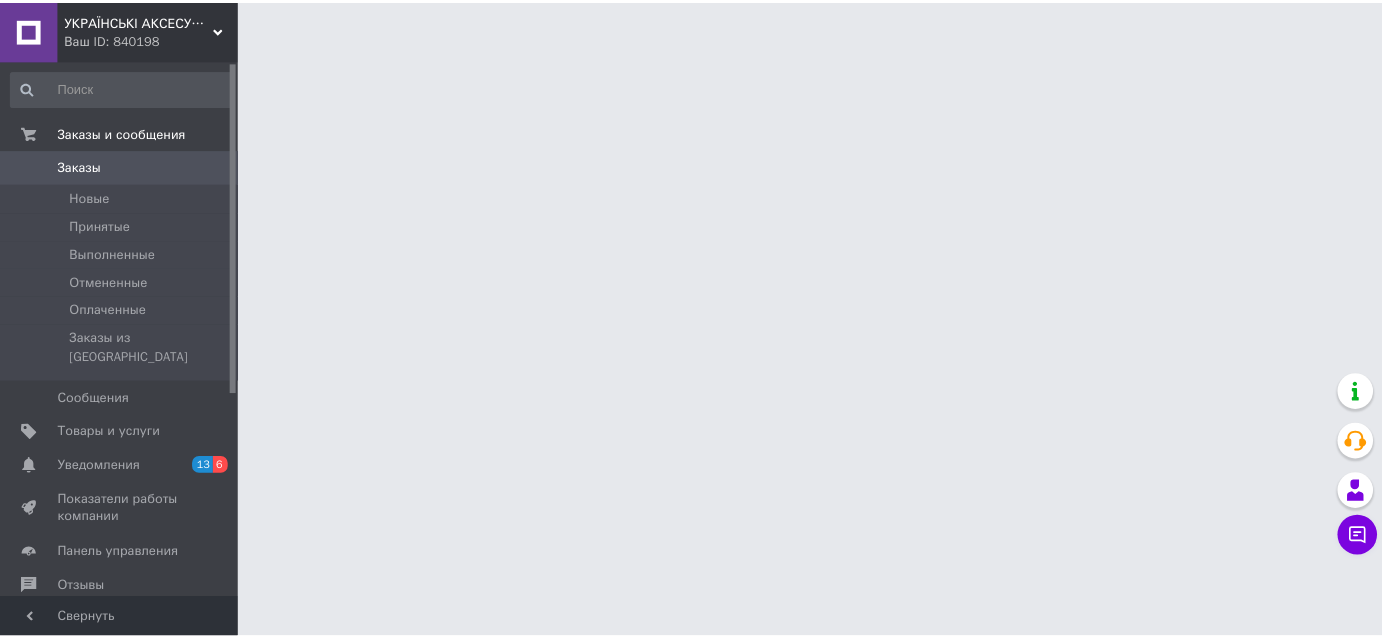 scroll, scrollTop: 0, scrollLeft: 0, axis: both 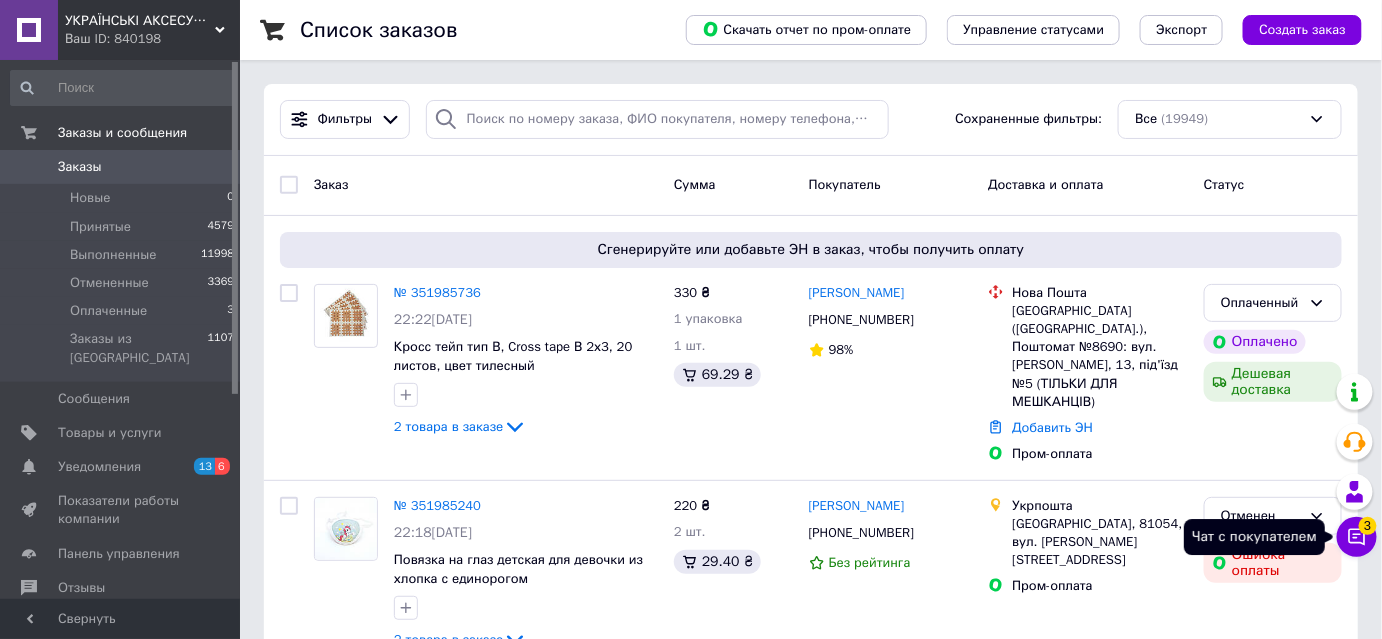 click on "Чат с покупателем 3" at bounding box center [1357, 537] 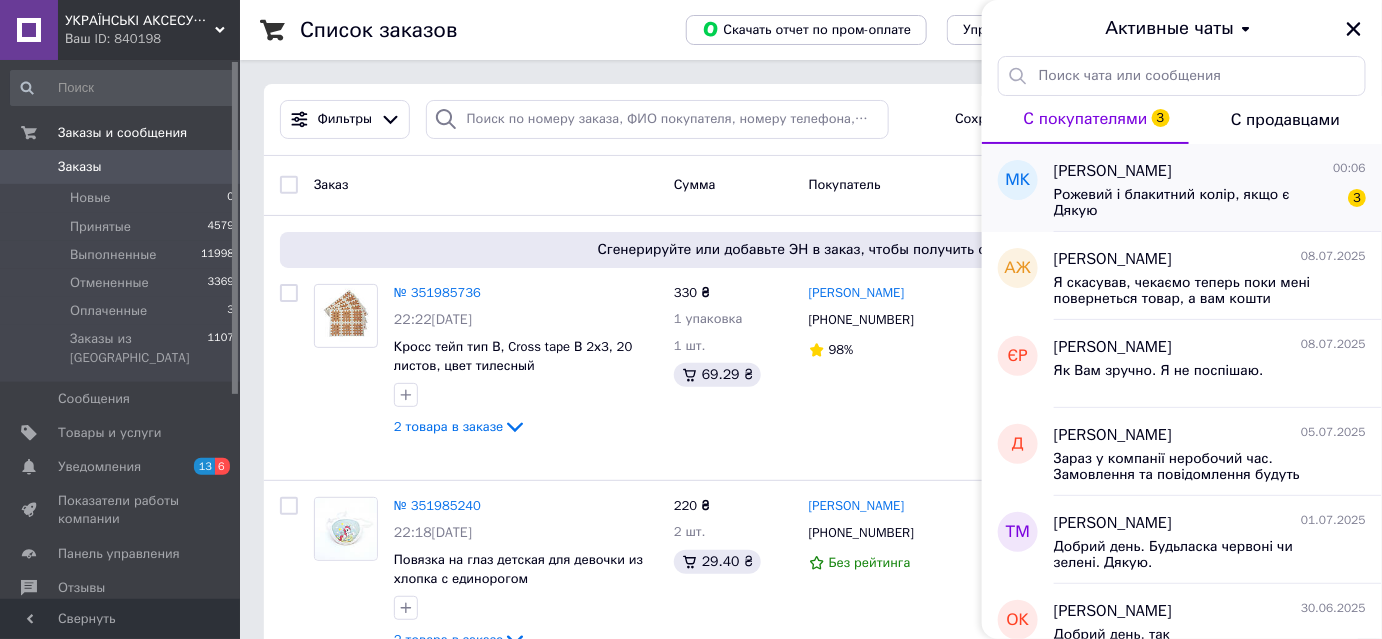 click on "Рожевий і блакитний колір, якщо є
Дякую" at bounding box center [1196, 203] 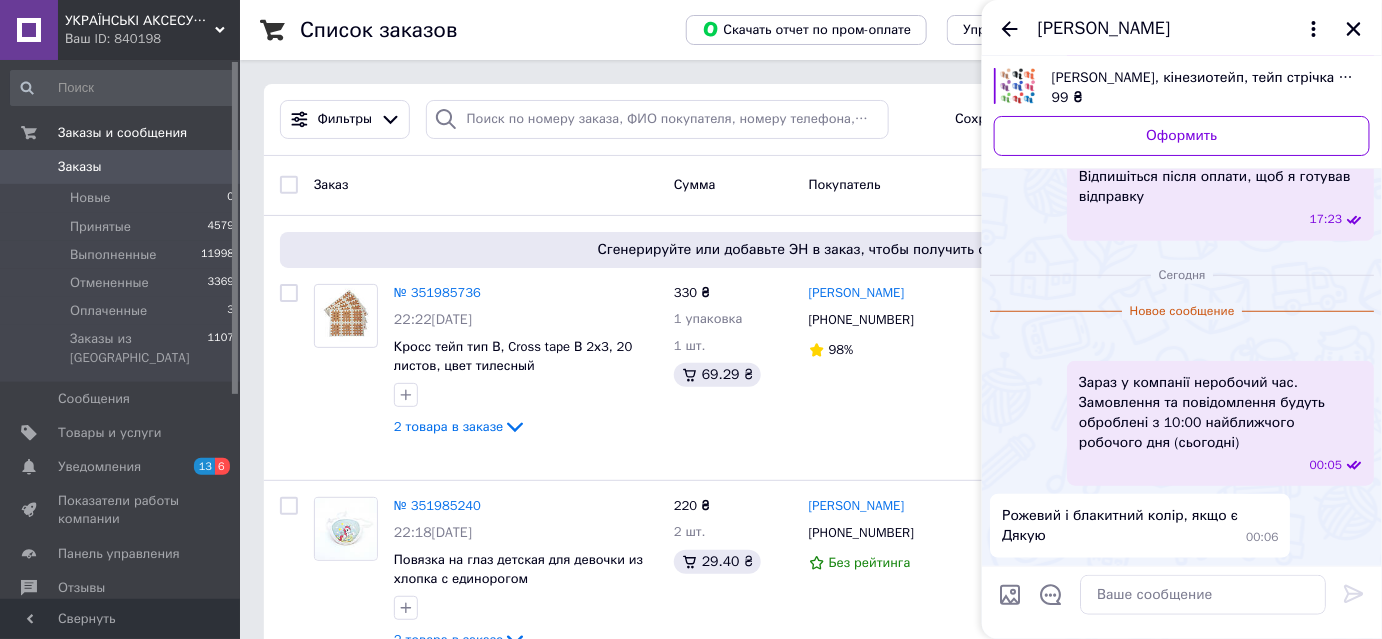 scroll, scrollTop: 638, scrollLeft: 0, axis: vertical 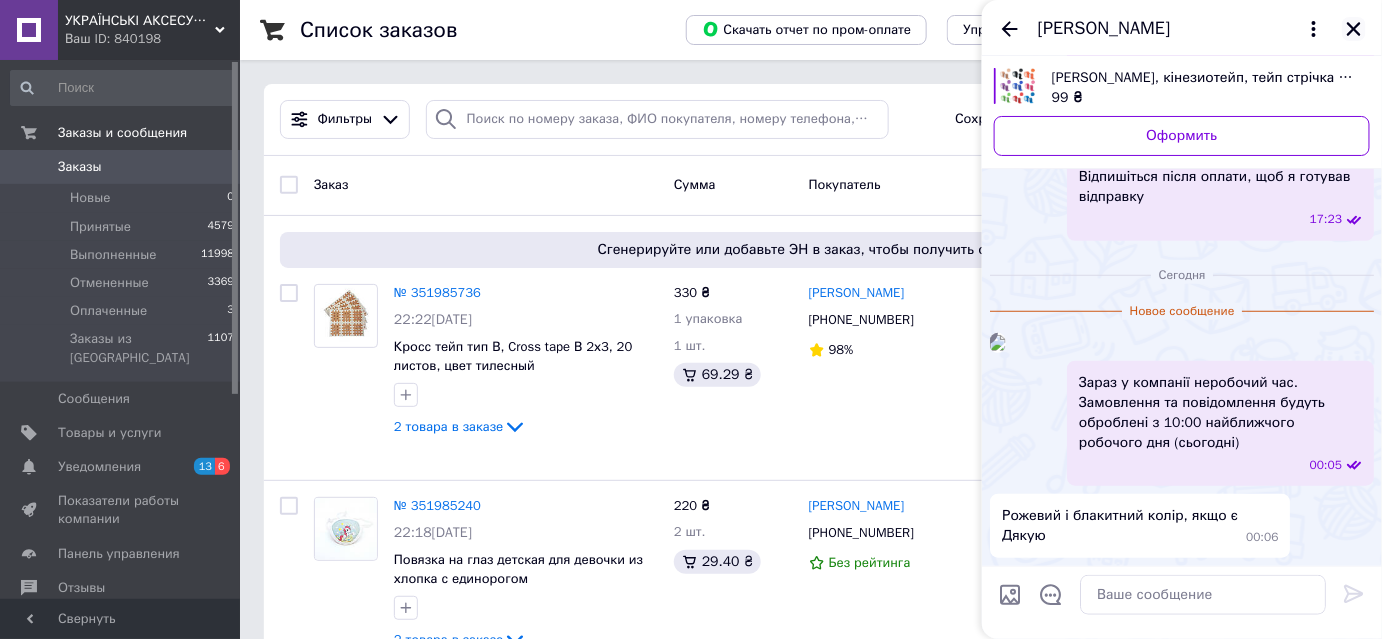 click 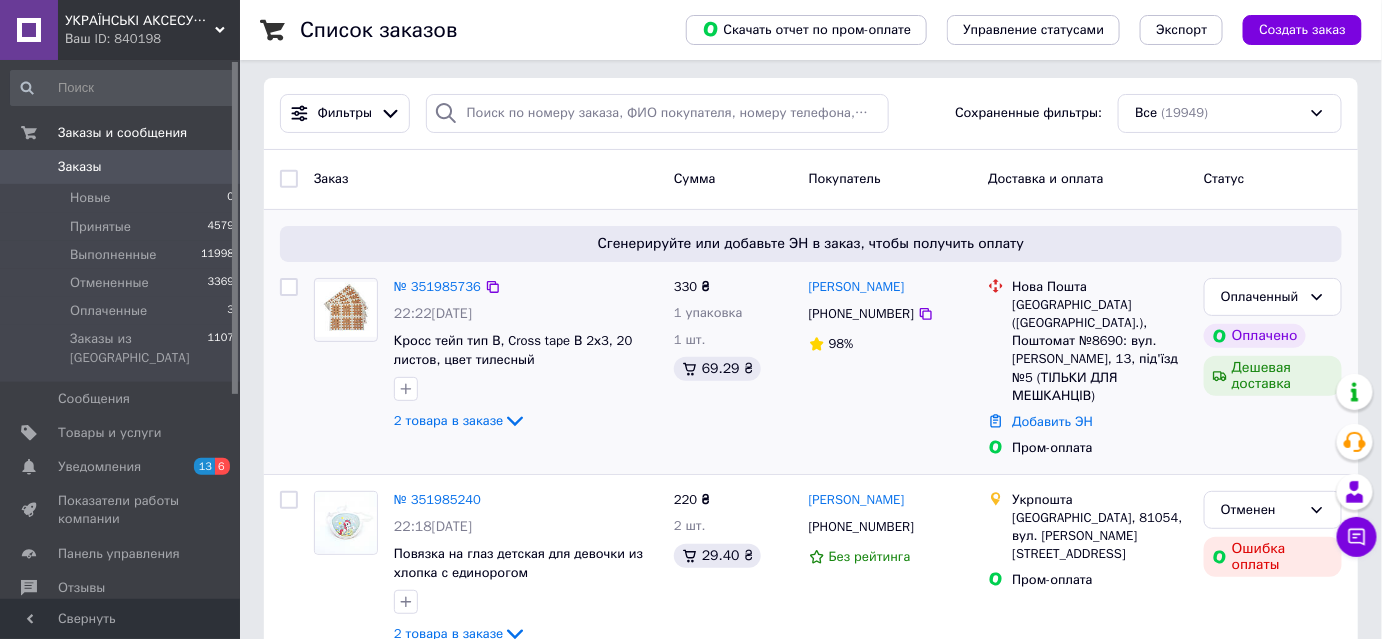 scroll, scrollTop: 0, scrollLeft: 0, axis: both 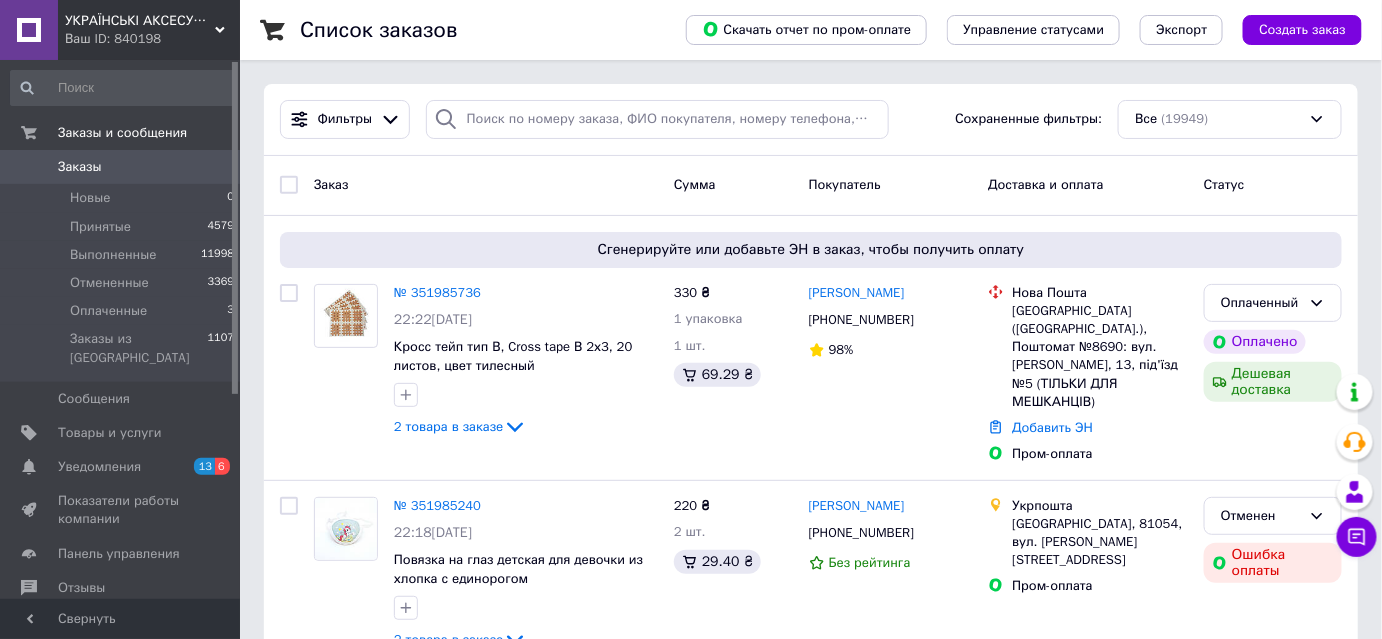 click on "Ваш ID: 840198" at bounding box center [152, 39] 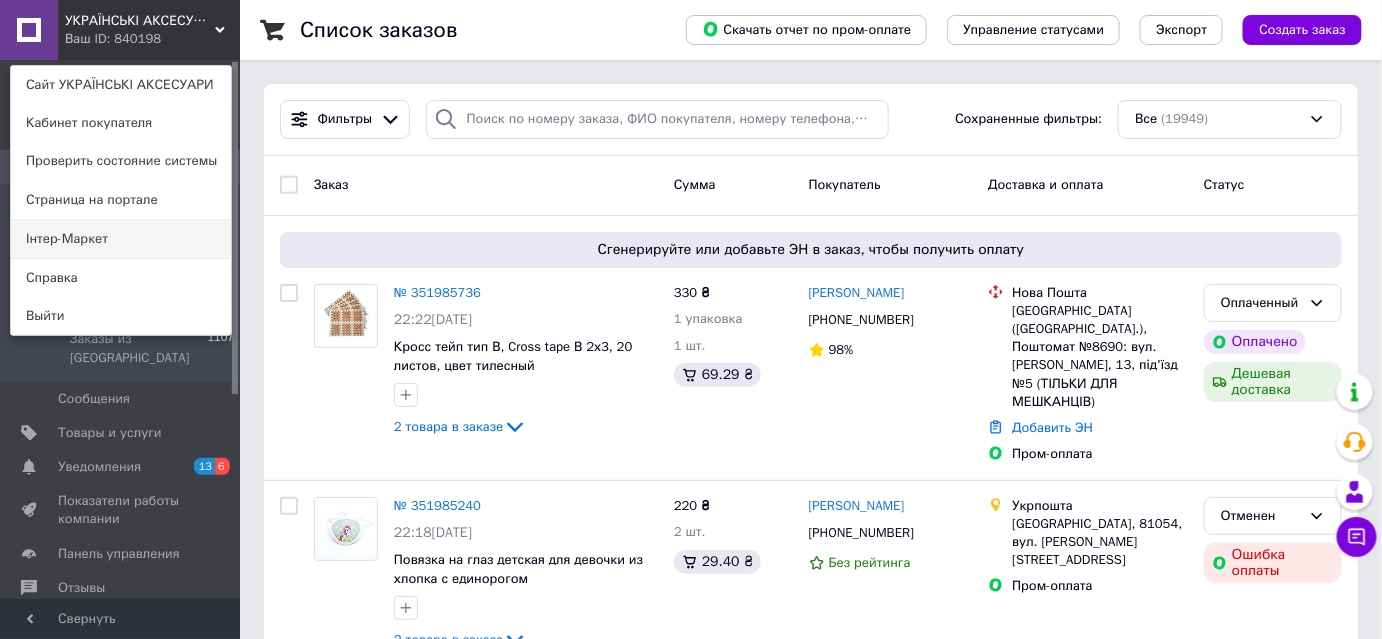 click on "Інтер-Маркет" at bounding box center [121, 239] 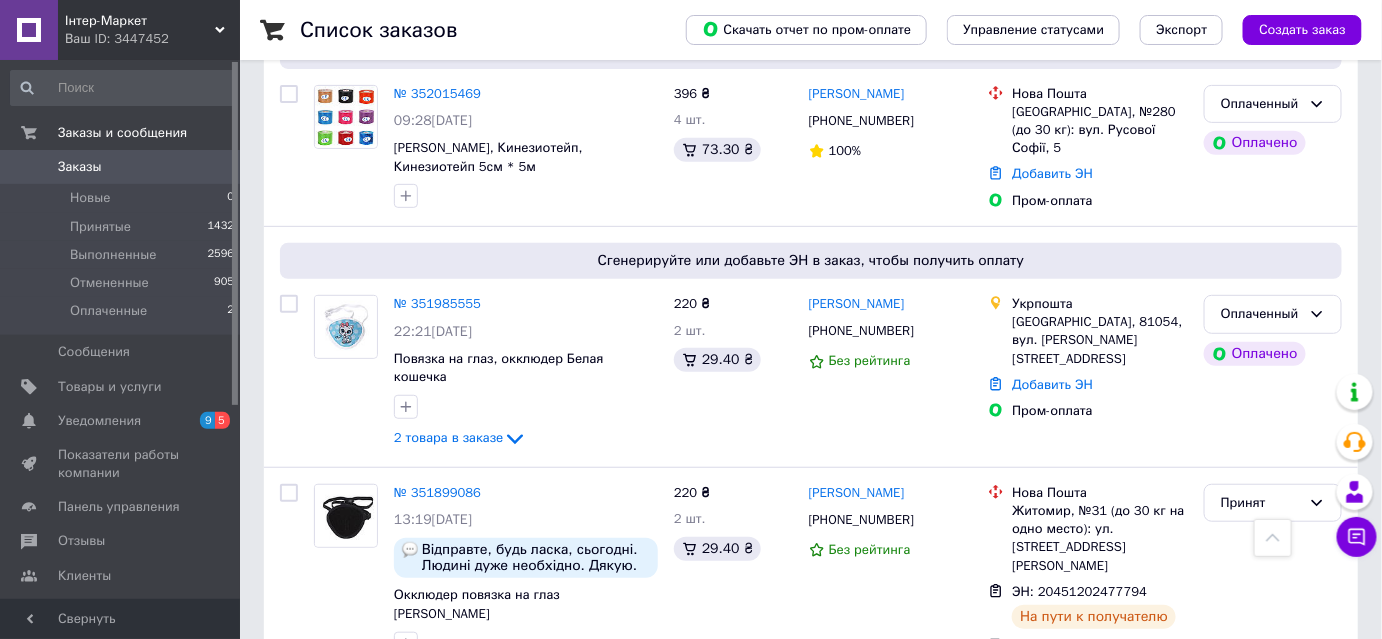 scroll, scrollTop: 0, scrollLeft: 0, axis: both 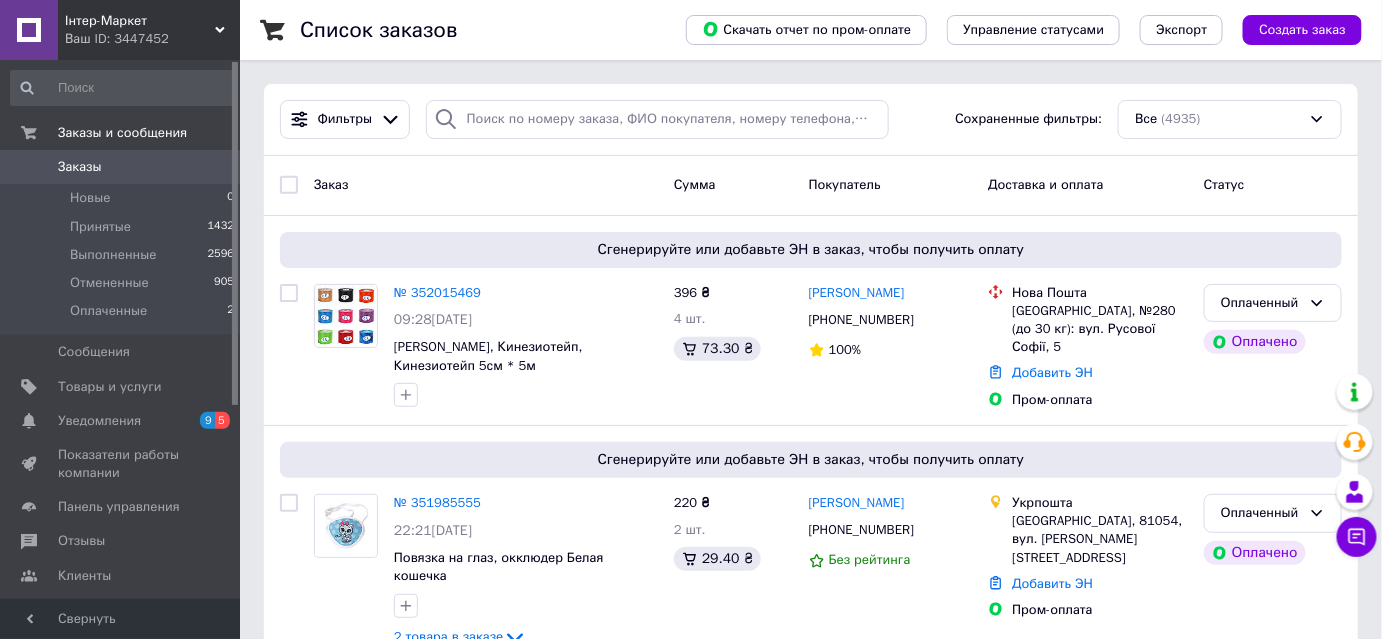 click on "Ваш ID: 3447452" at bounding box center [152, 39] 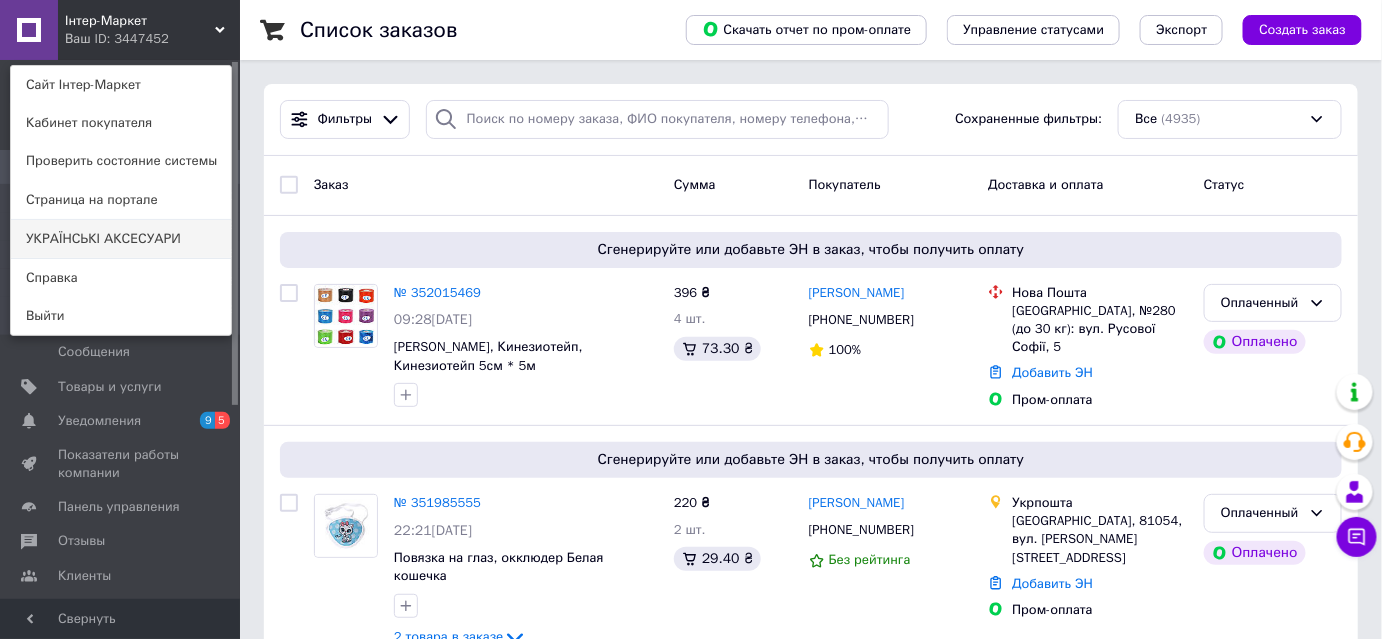 click on "УКРАЇНСЬКІ АКСЕСУАРИ" at bounding box center (121, 239) 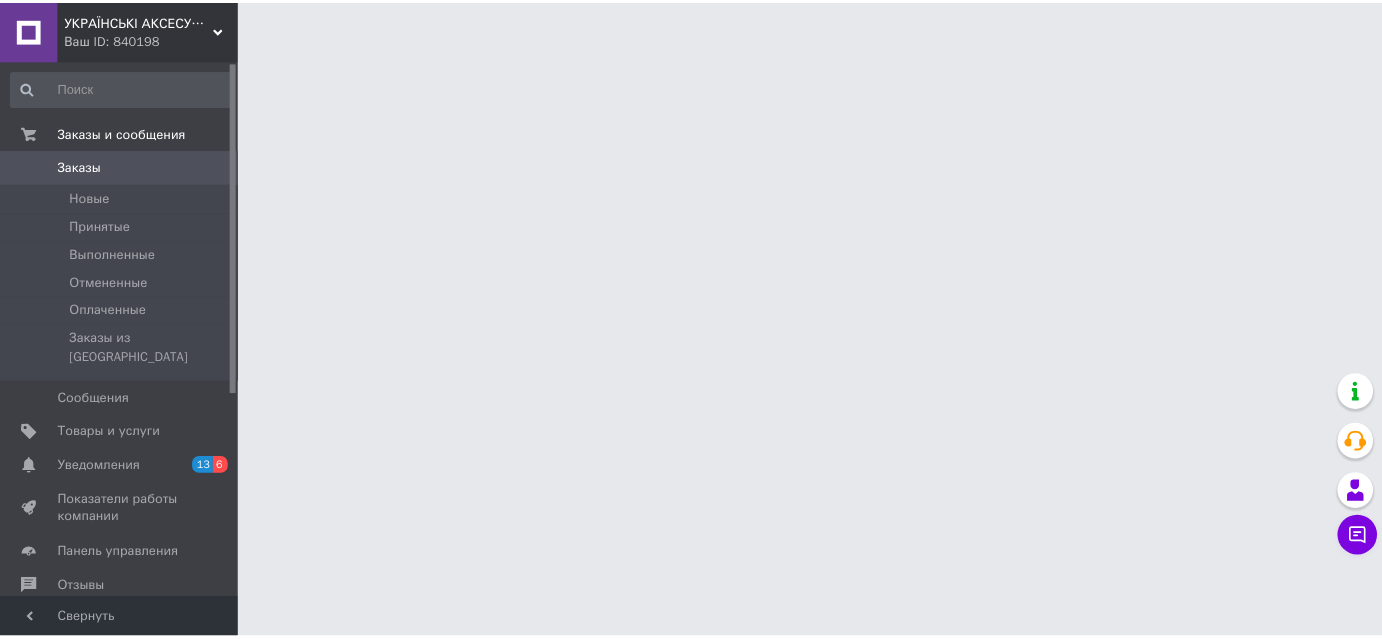 scroll, scrollTop: 0, scrollLeft: 0, axis: both 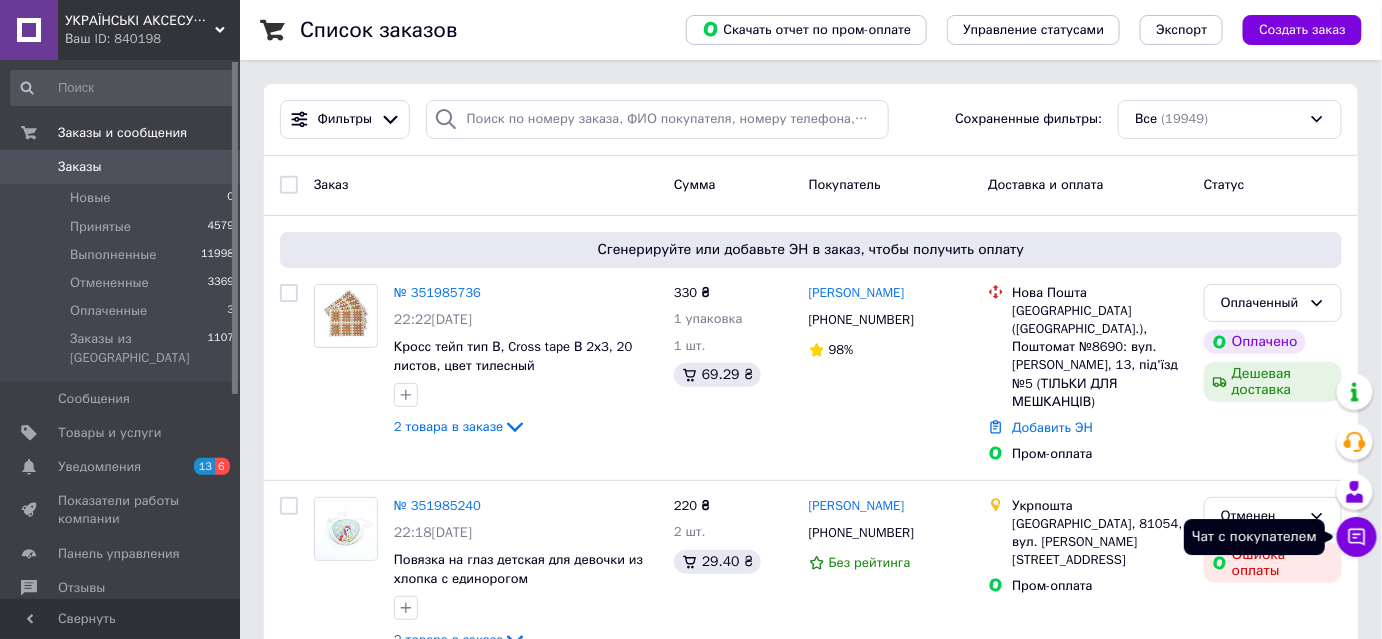 click 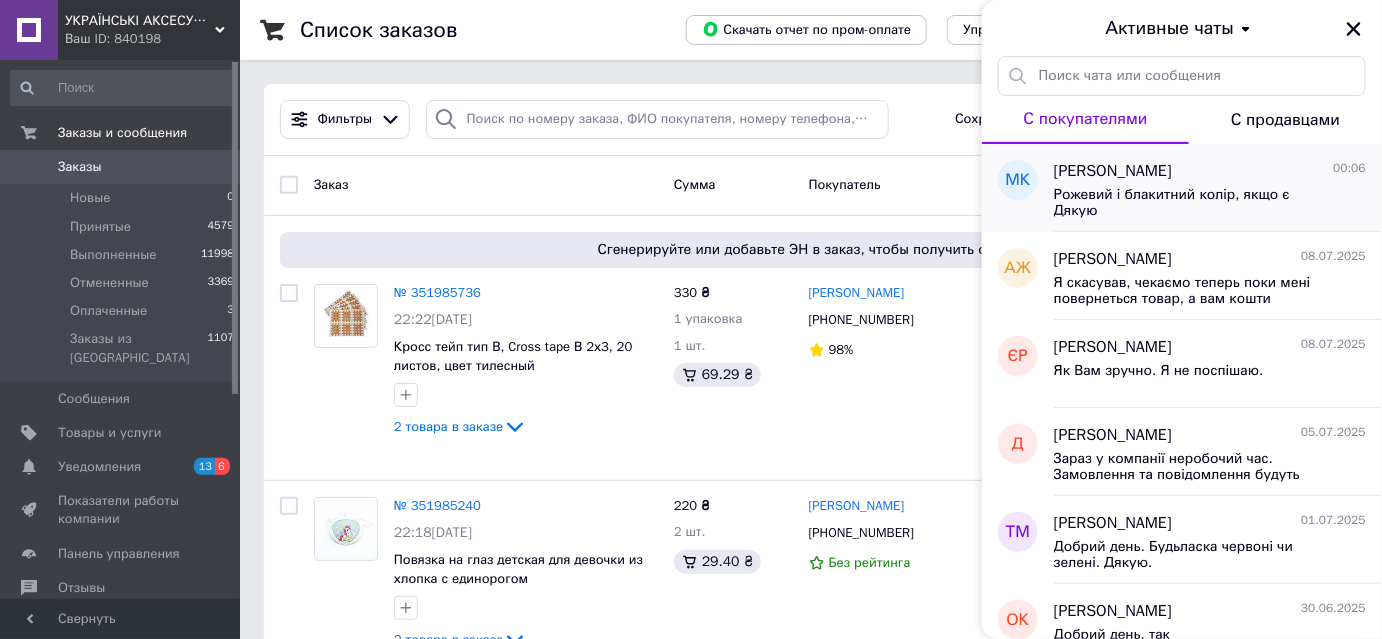 click on "Рожевий і блакитний колір, якщо є
Дякую" at bounding box center (1196, 203) 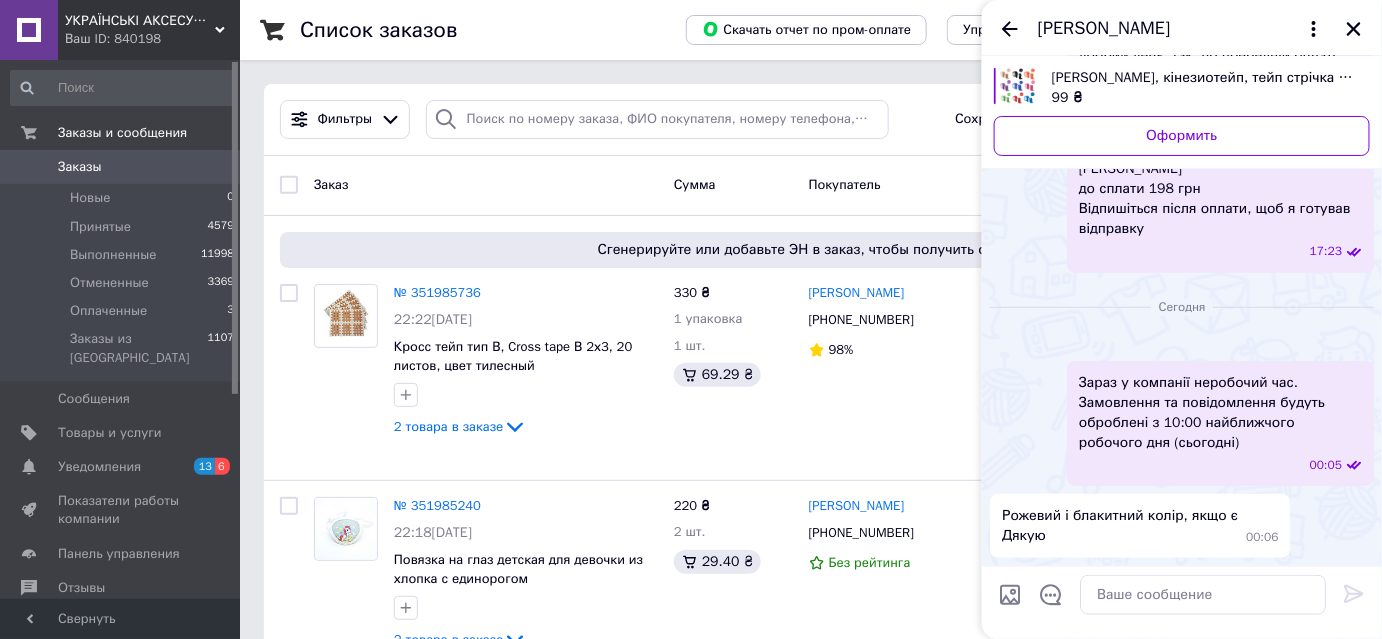 scroll, scrollTop: 606, scrollLeft: 0, axis: vertical 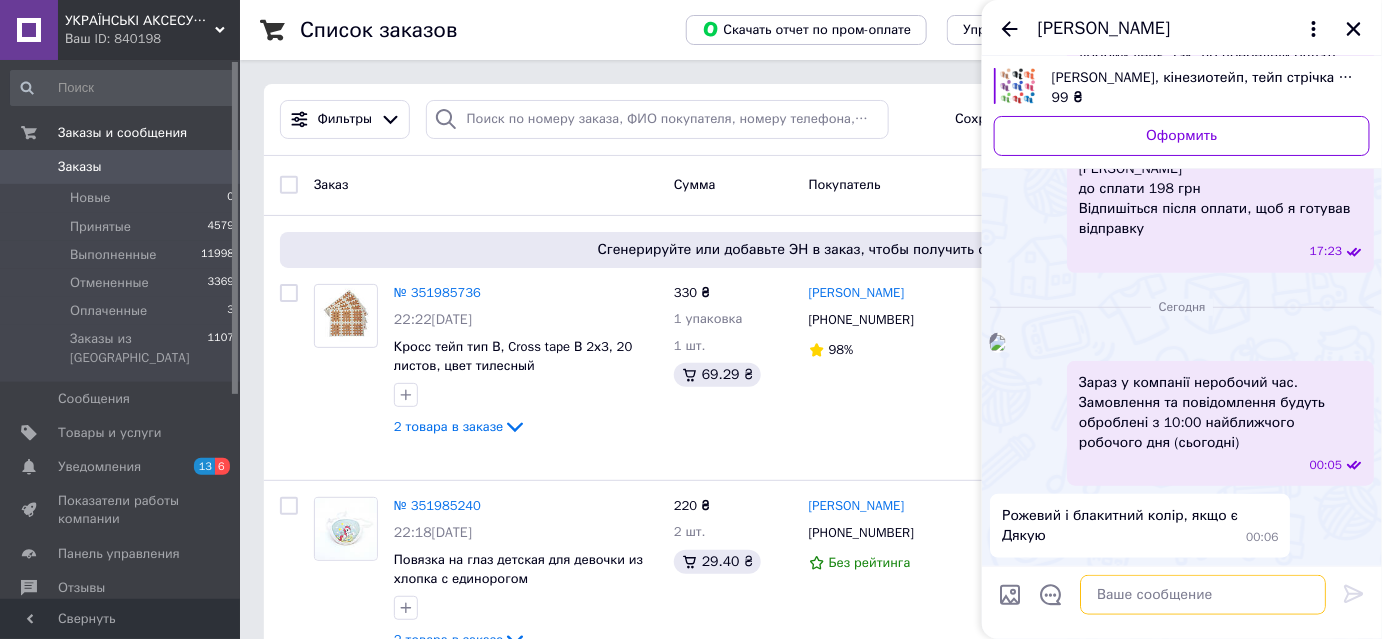 click at bounding box center [1203, 595] 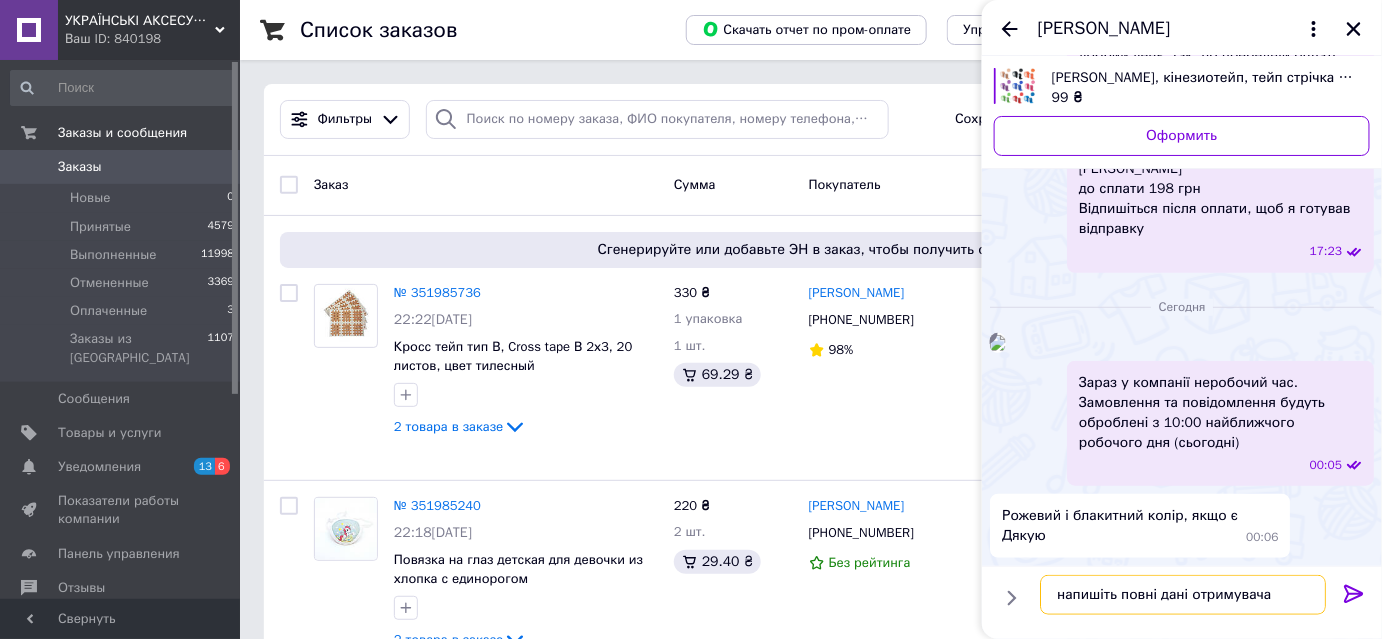 type on "напишіть повні дані отримувача" 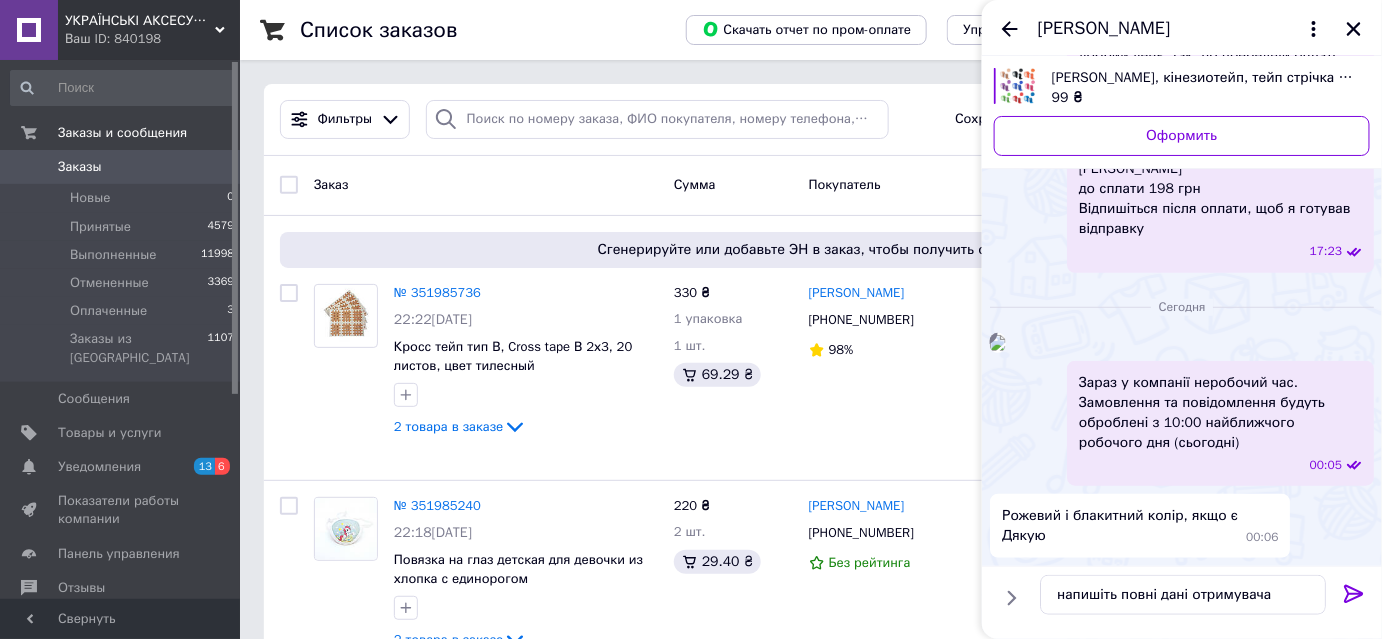 click 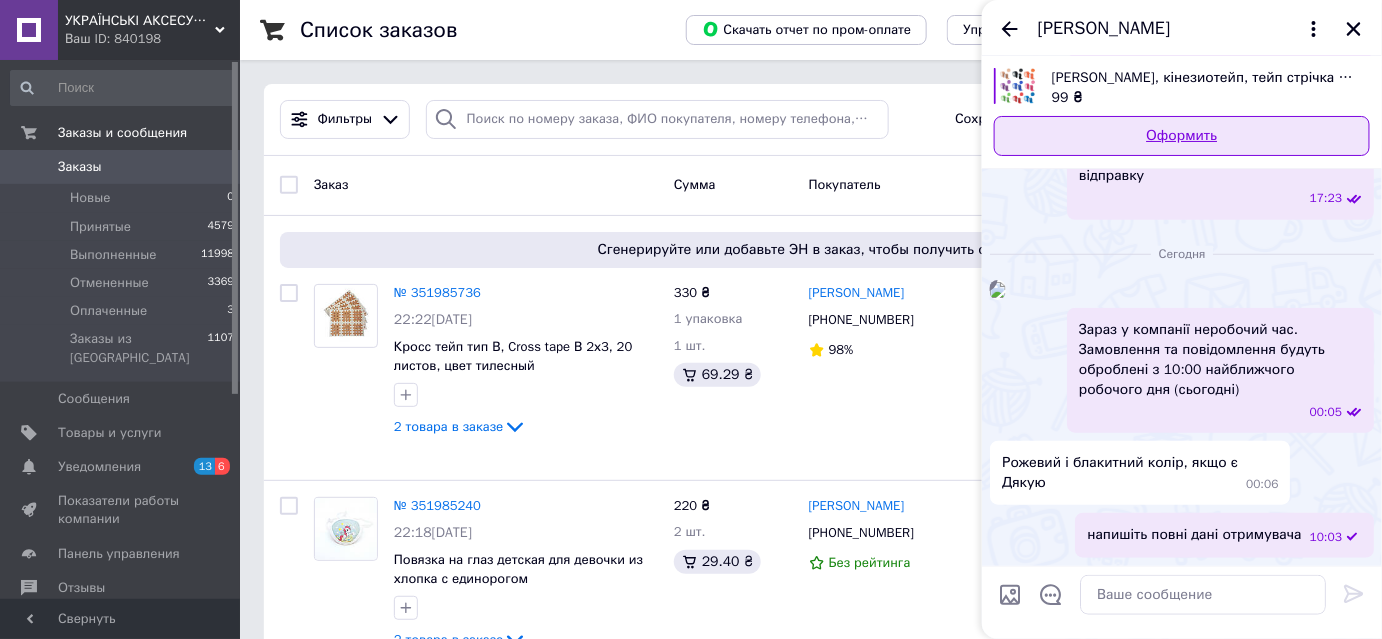 scroll, scrollTop: 659, scrollLeft: 0, axis: vertical 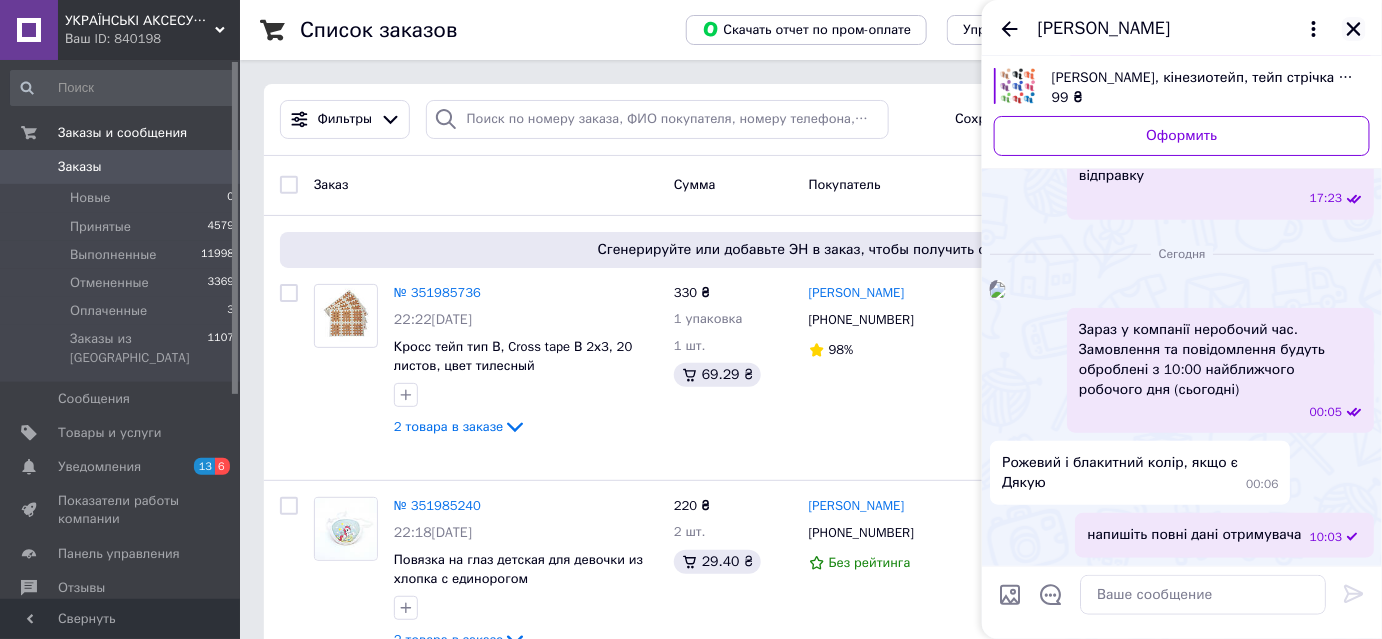 click at bounding box center [1354, 29] 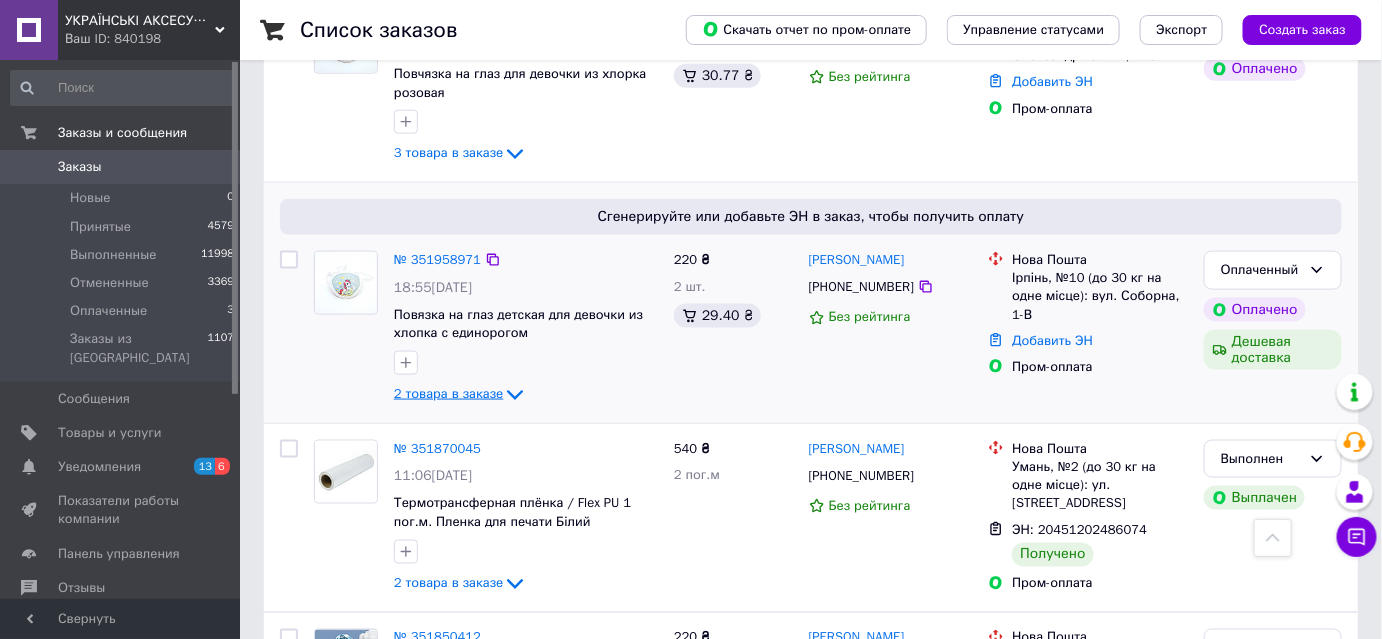 click on "2 товара в заказе" at bounding box center (448, 394) 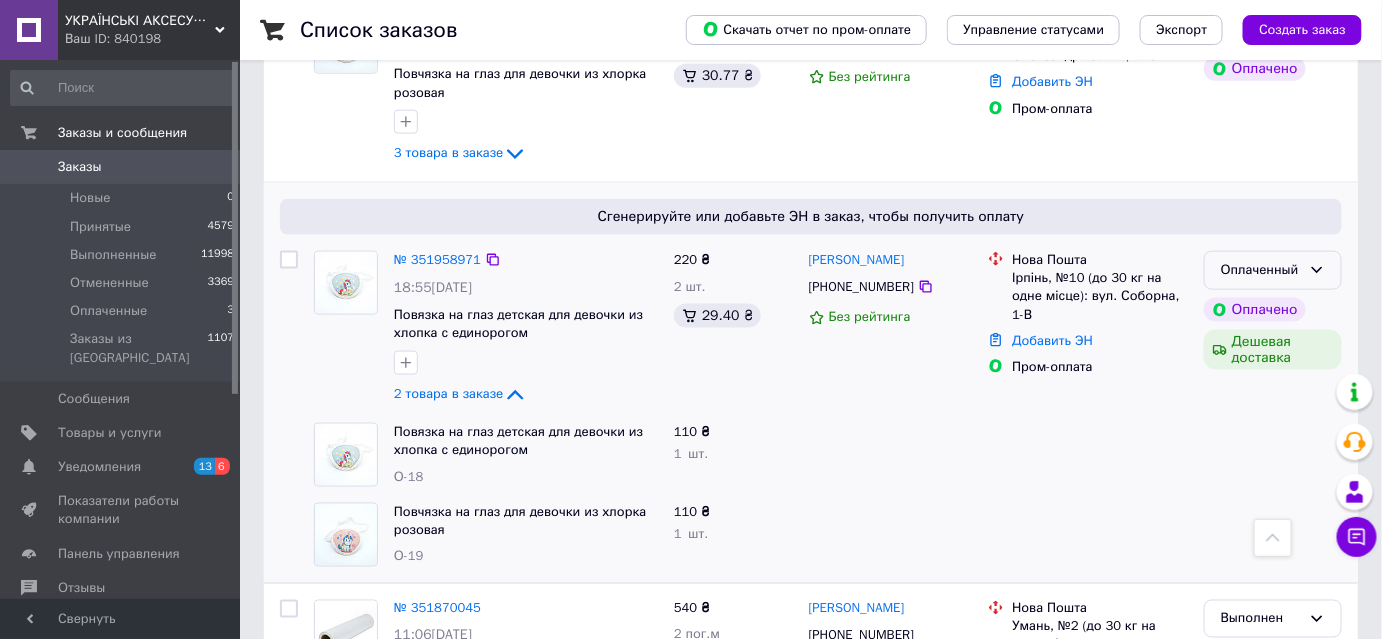 click on "Оплаченный" at bounding box center [1273, 270] 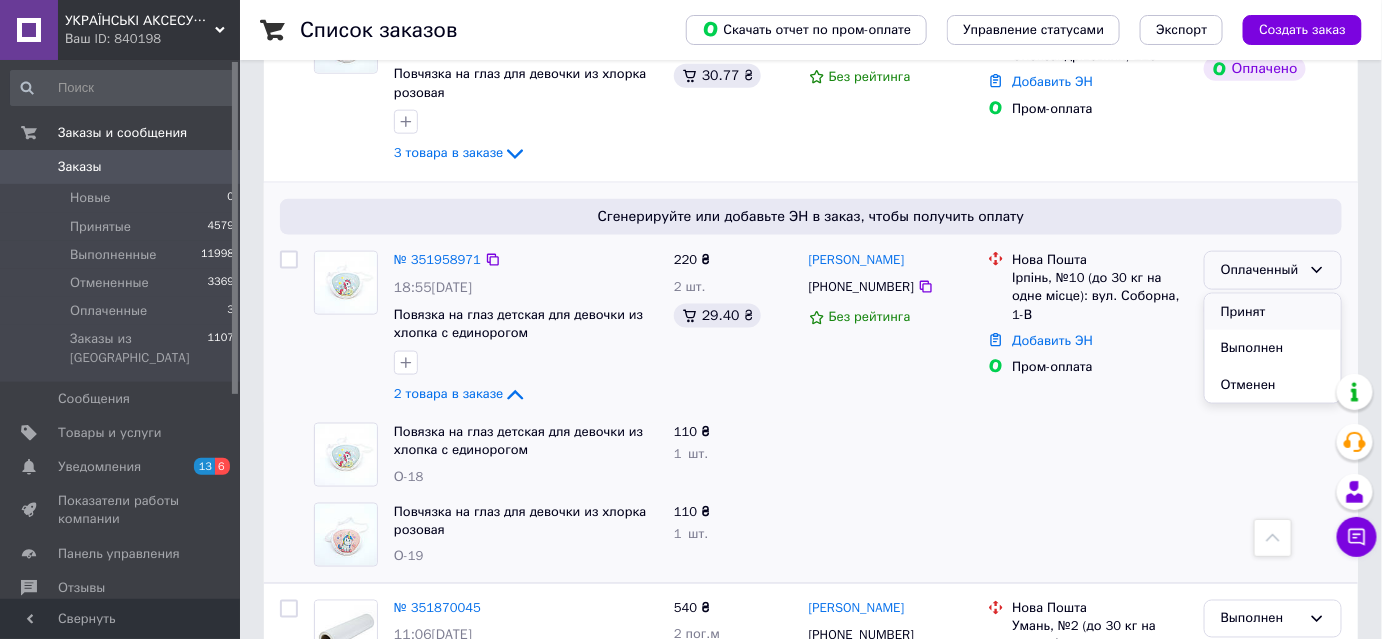 click on "Принят" at bounding box center [1273, 312] 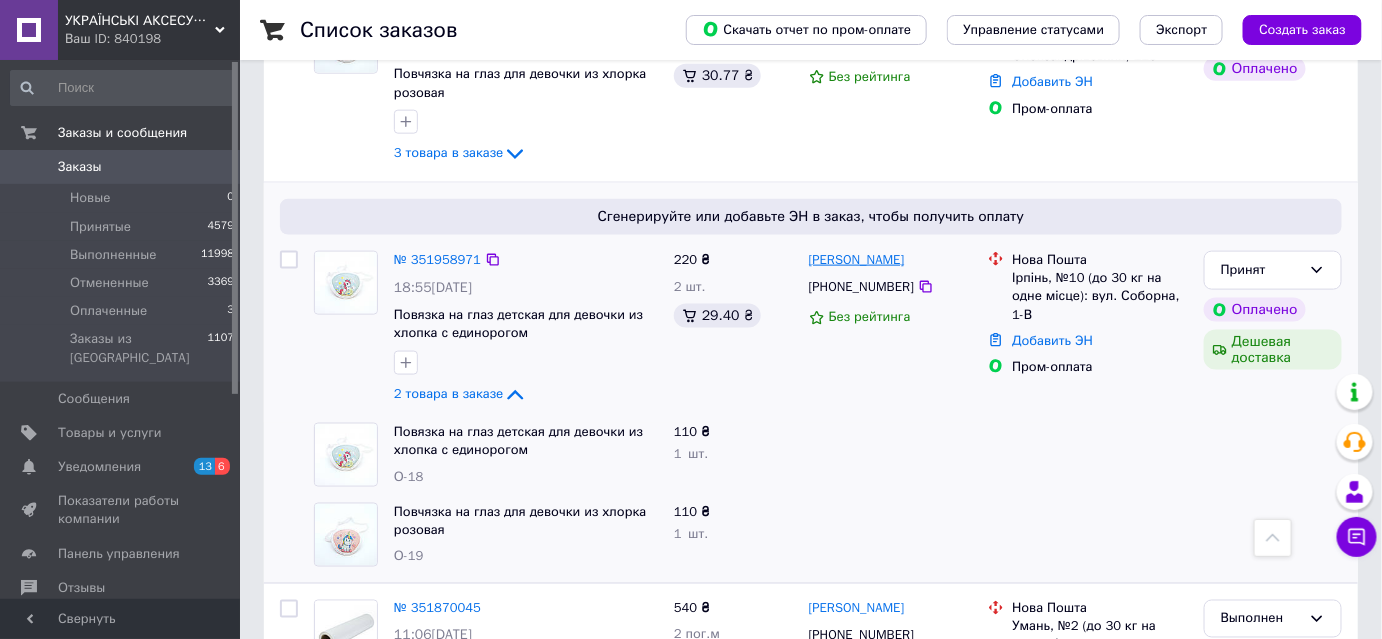 drag, startPoint x: 928, startPoint y: 234, endPoint x: 810, endPoint y: 234, distance: 118 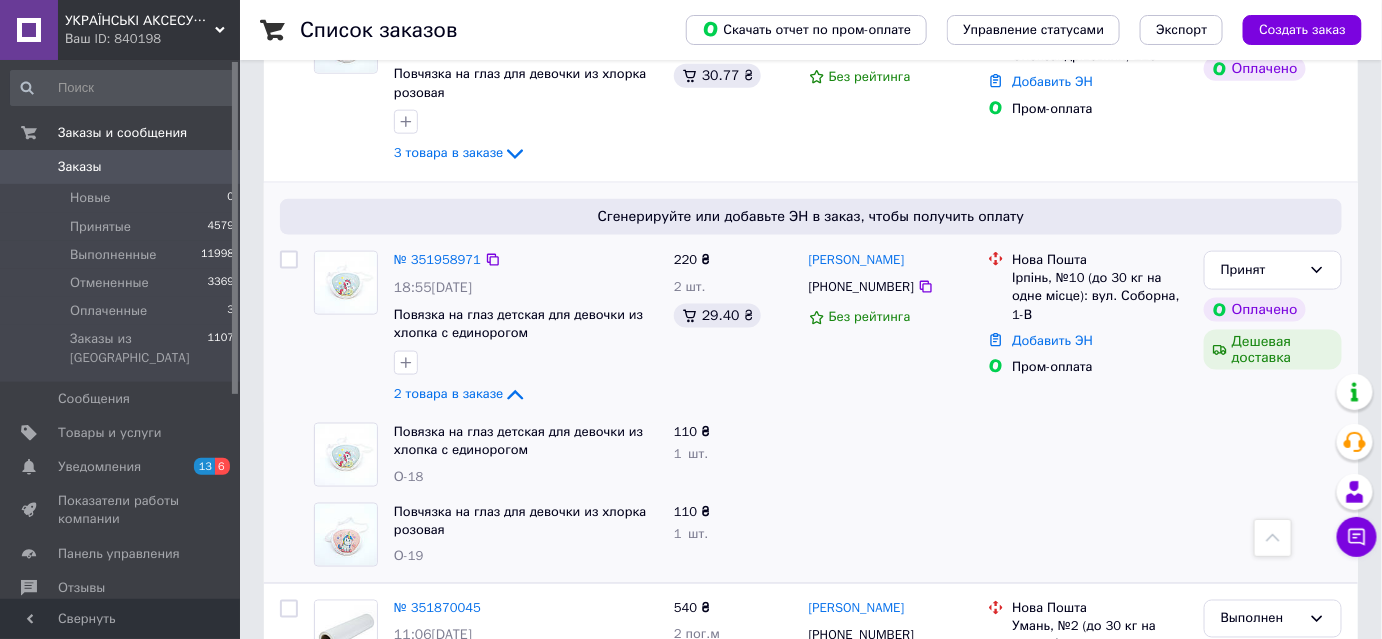 copy on "Альбіна Коровкіна" 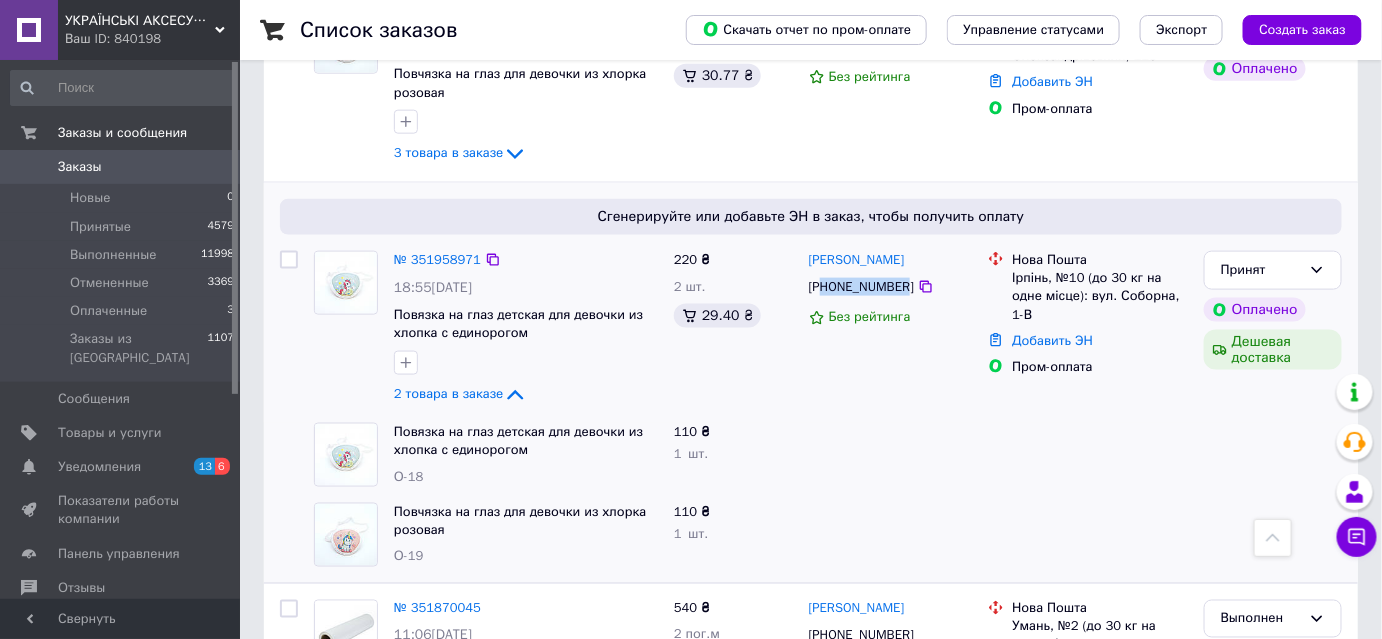drag, startPoint x: 902, startPoint y: 263, endPoint x: 822, endPoint y: 265, distance: 80.024994 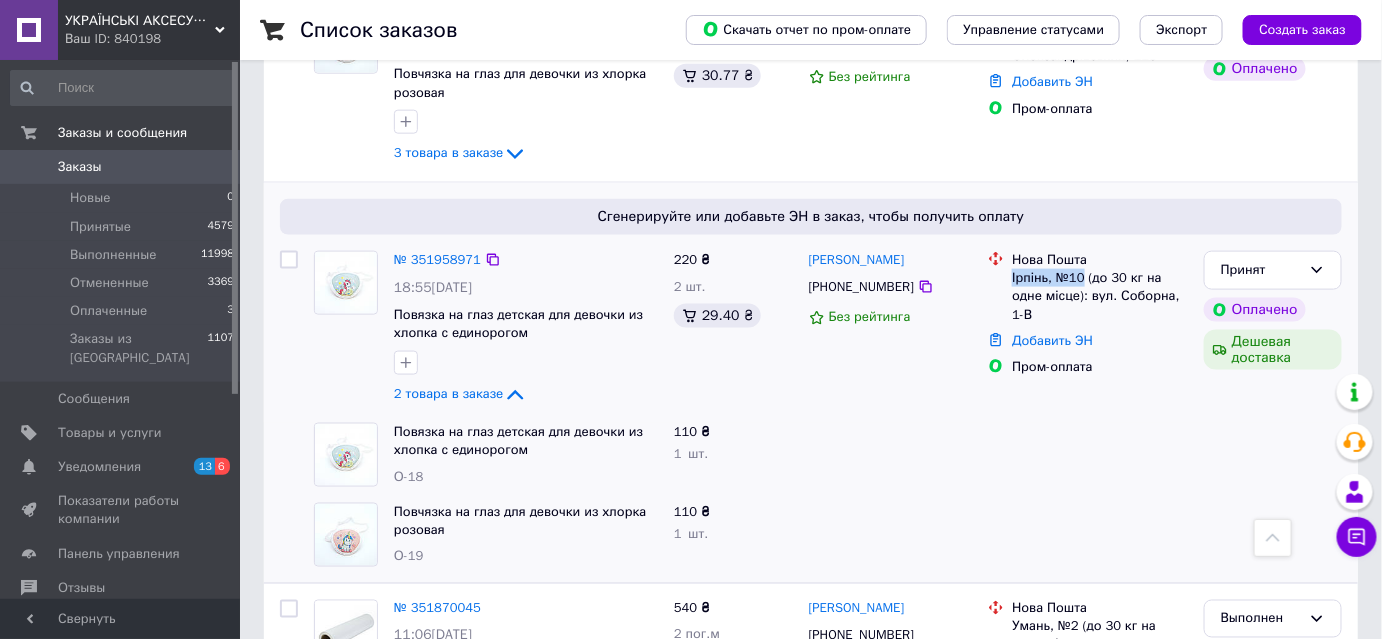 drag, startPoint x: 1085, startPoint y: 254, endPoint x: 1009, endPoint y: 252, distance: 76.02631 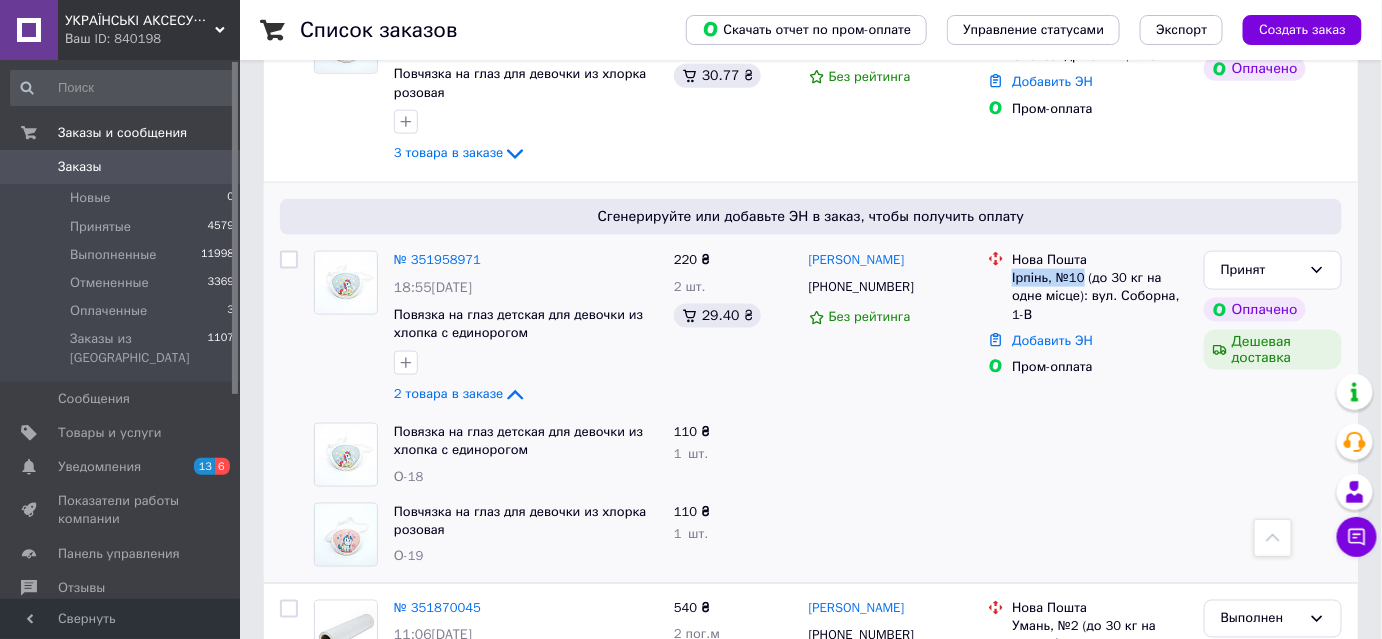 copy on "Ірпінь, №10" 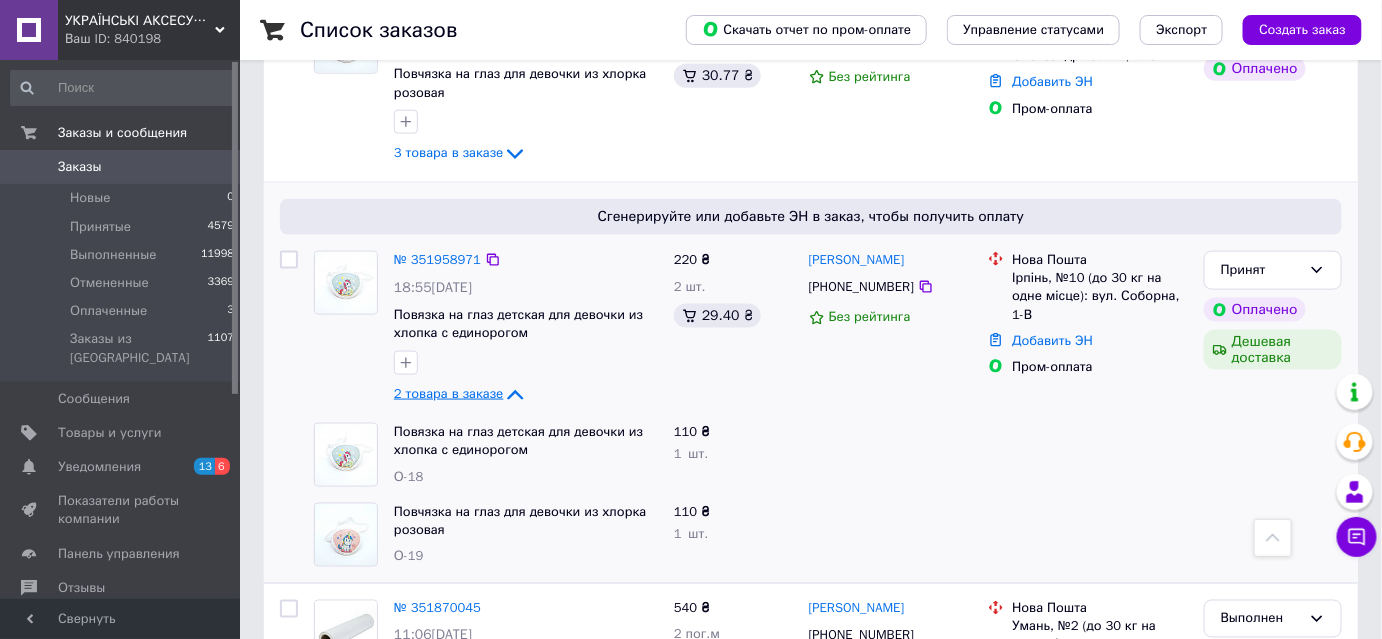 click 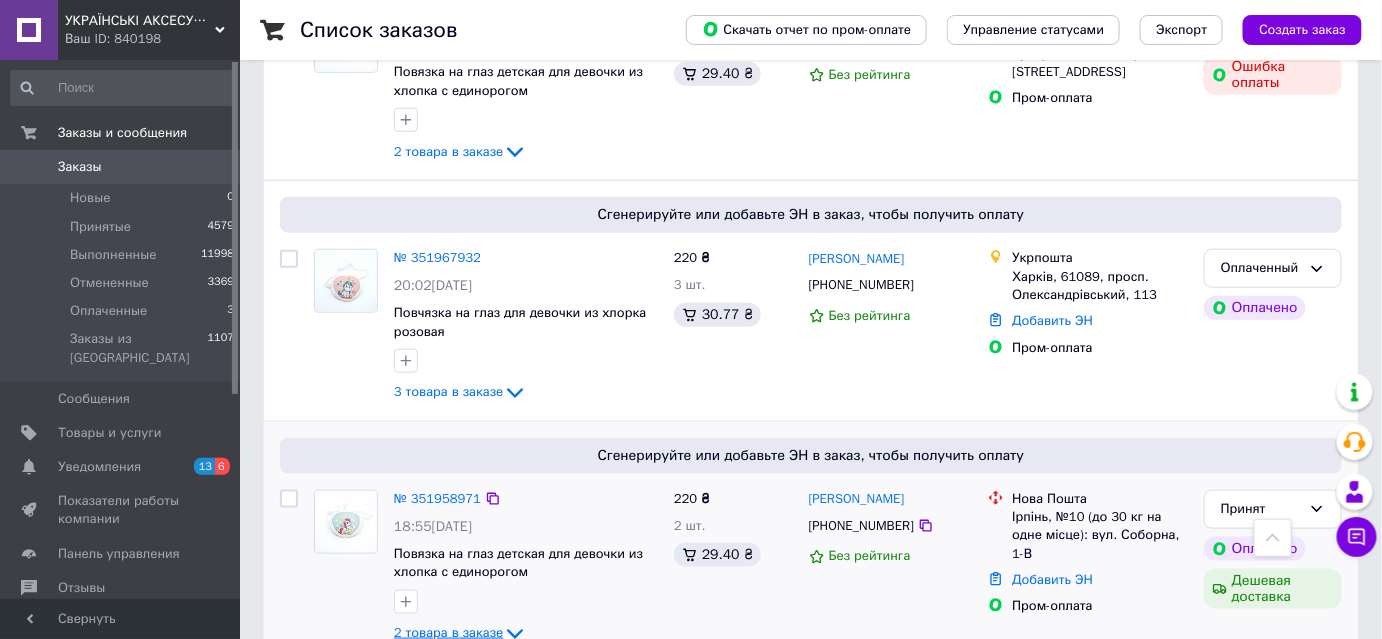 scroll, scrollTop: 454, scrollLeft: 0, axis: vertical 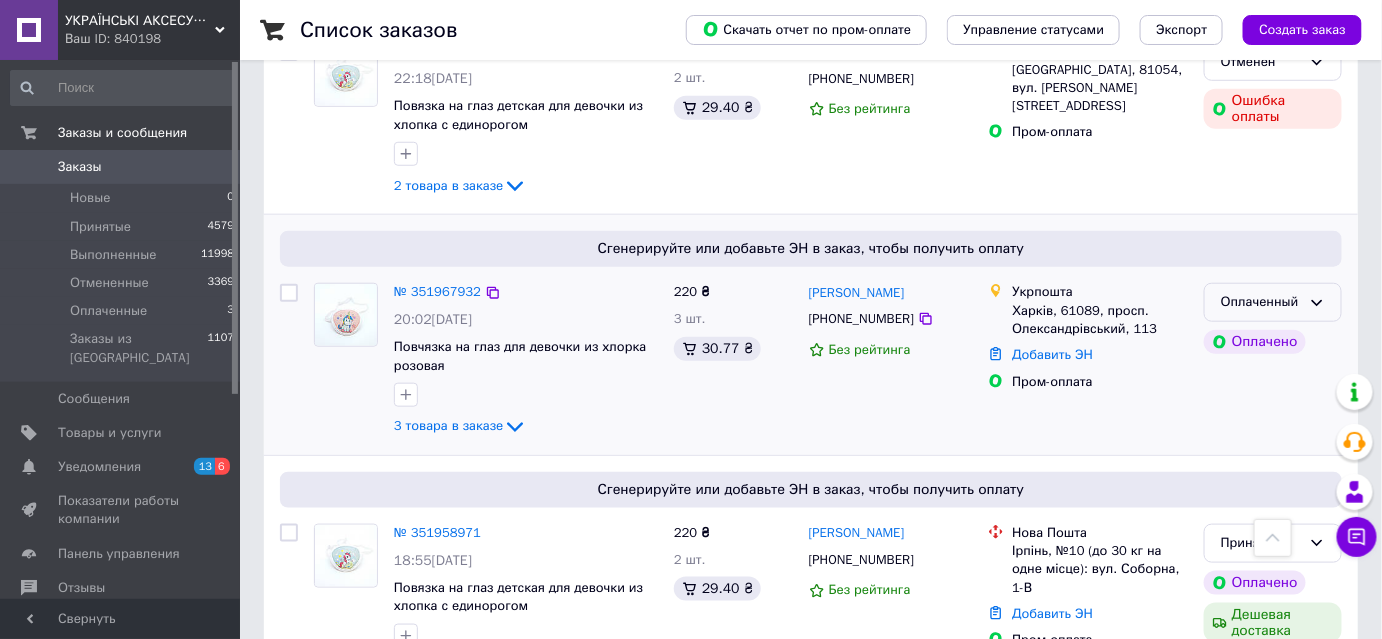 click 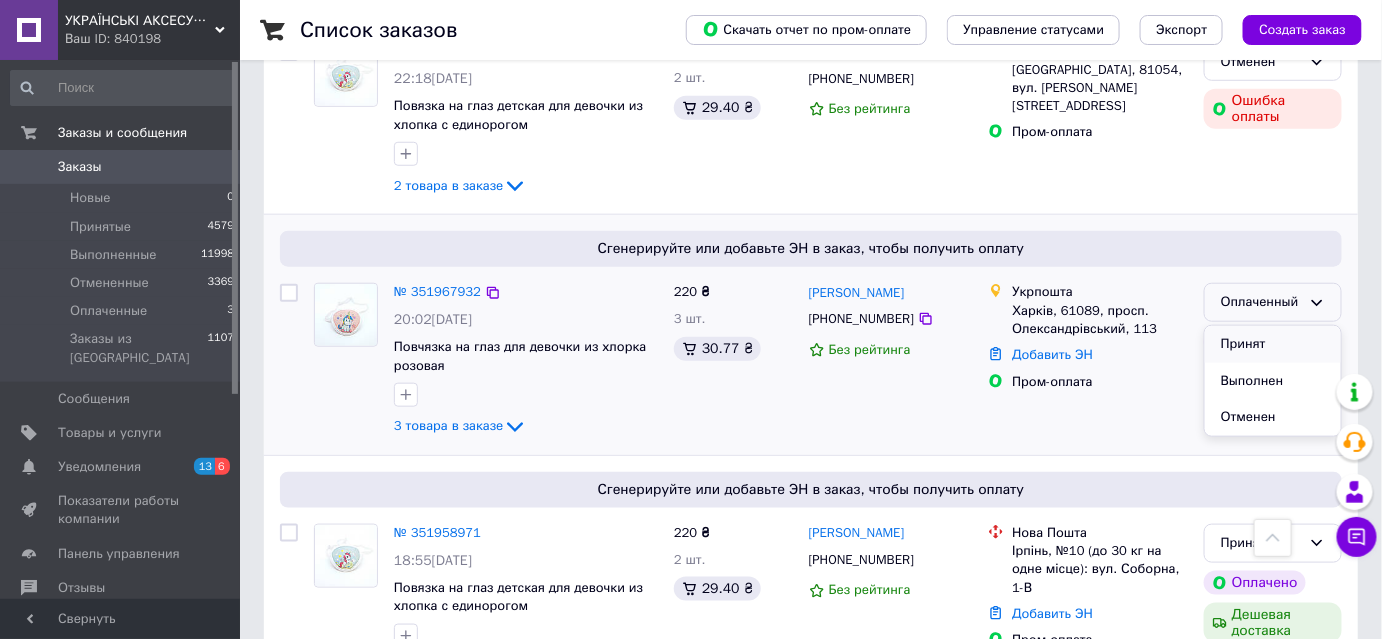 click on "Принят" at bounding box center [1273, 344] 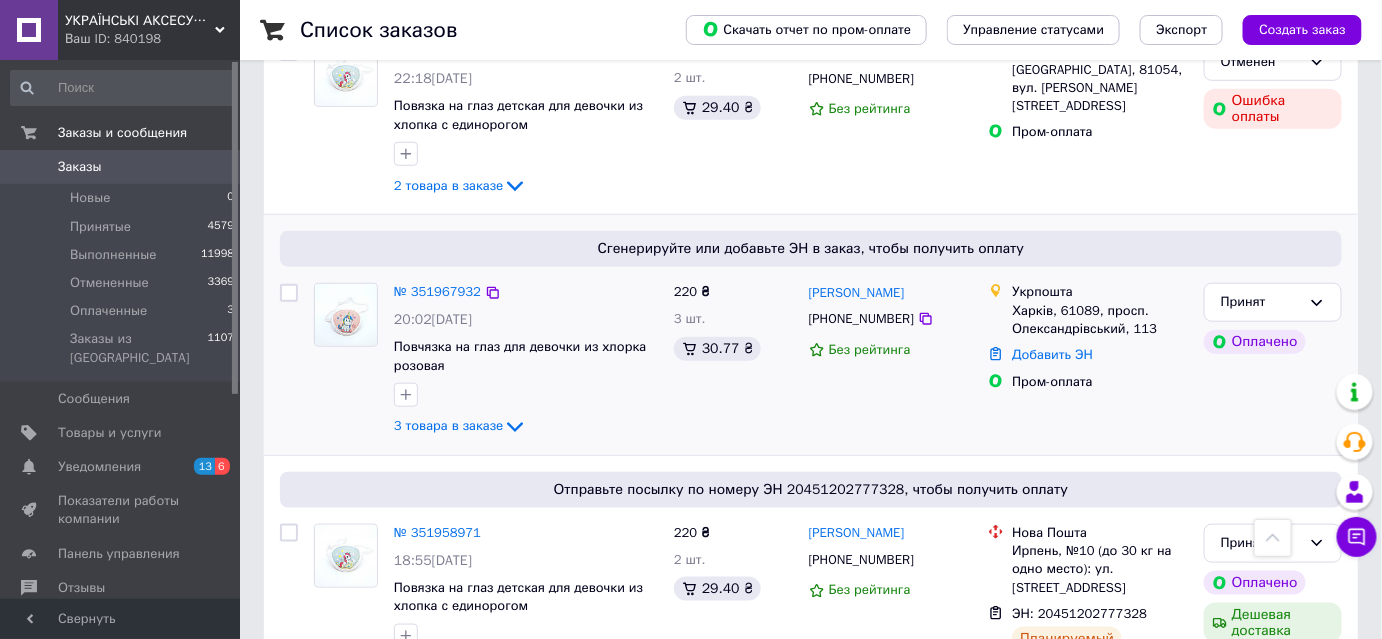click 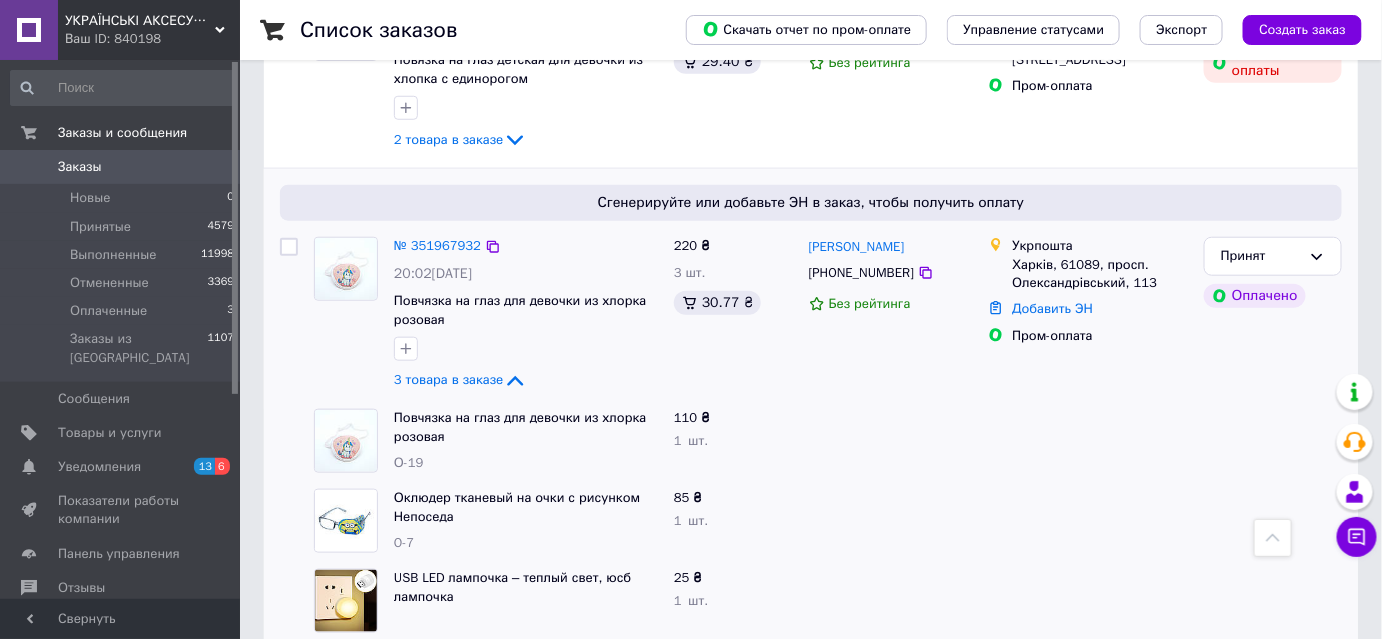 scroll, scrollTop: 545, scrollLeft: 0, axis: vertical 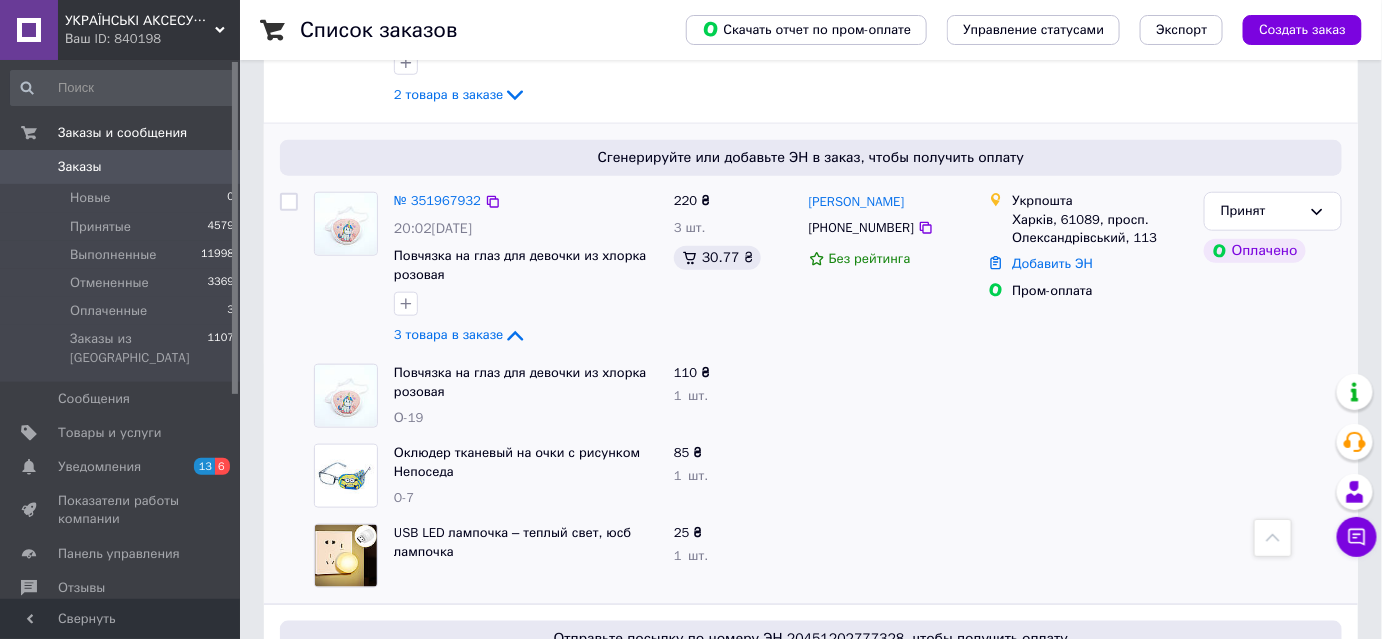drag, startPoint x: 917, startPoint y: 172, endPoint x: 805, endPoint y: 172, distance: 112 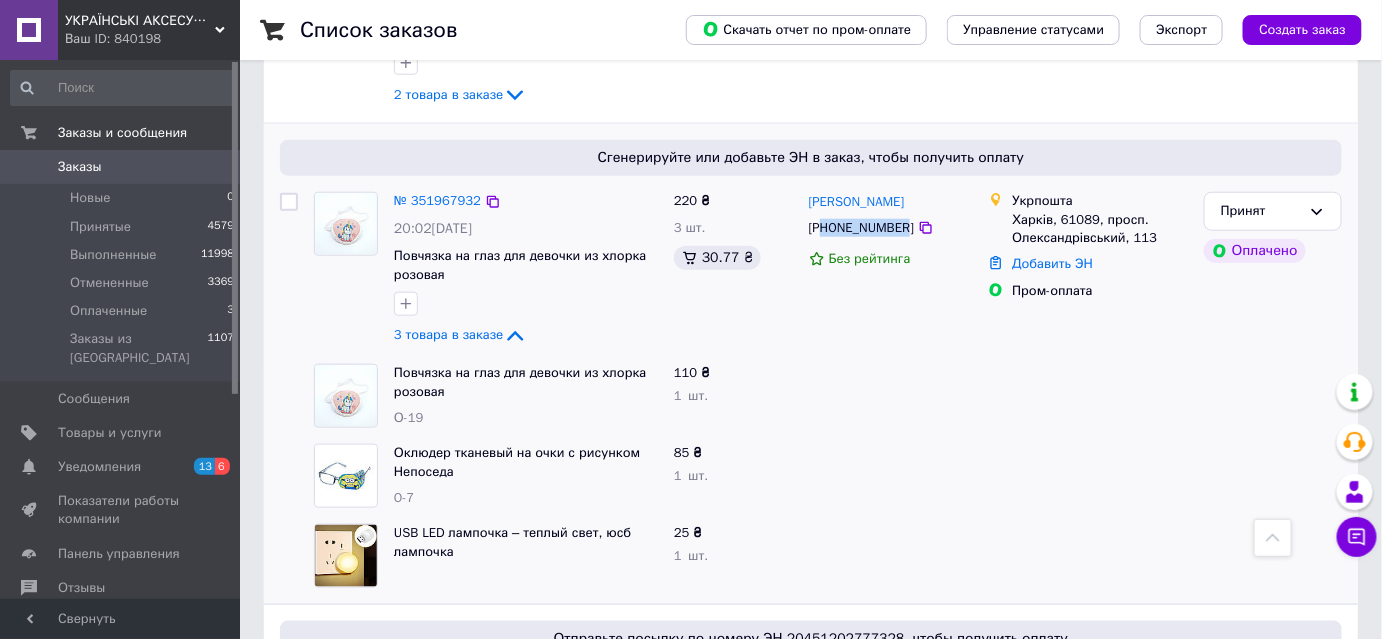 drag, startPoint x: 899, startPoint y: 201, endPoint x: 824, endPoint y: 202, distance: 75.00667 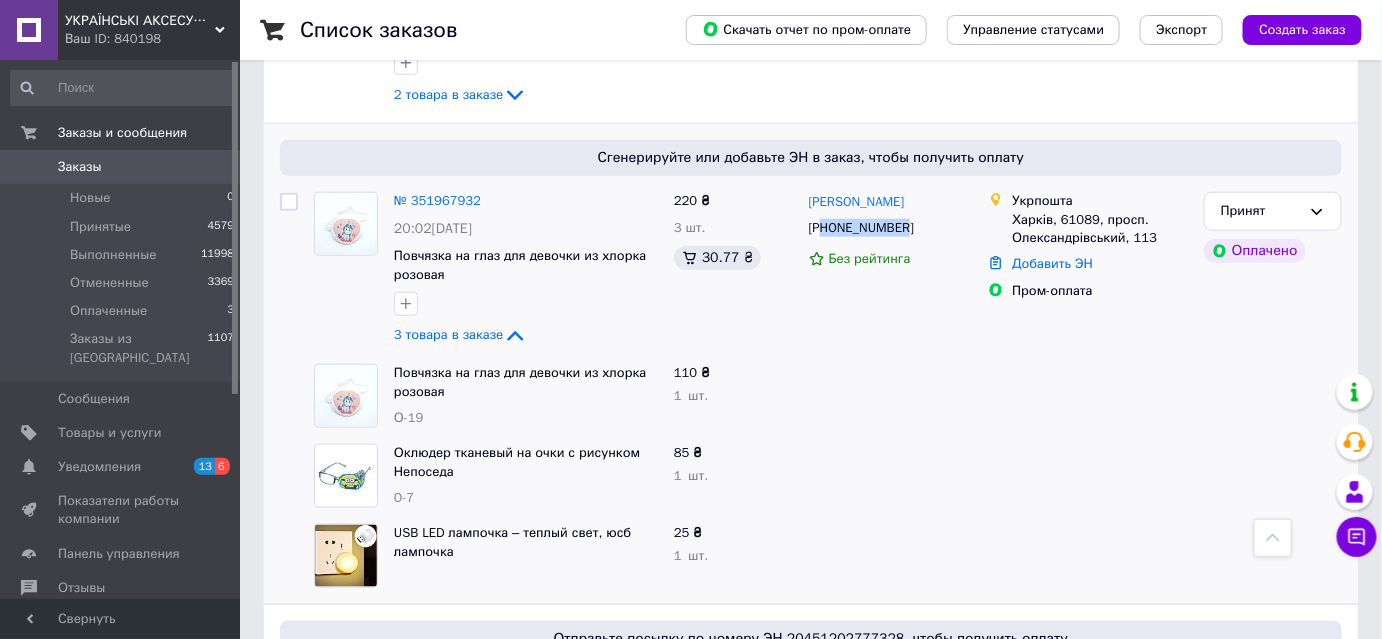 copy on "80951418057" 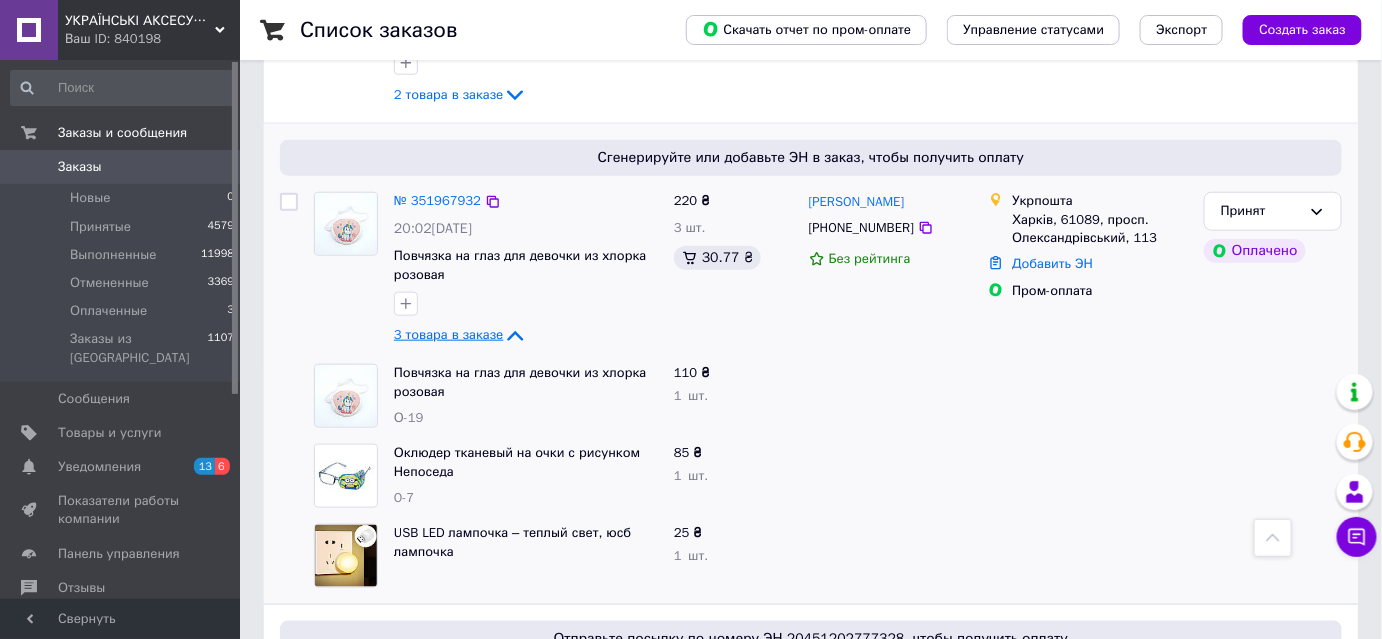 click 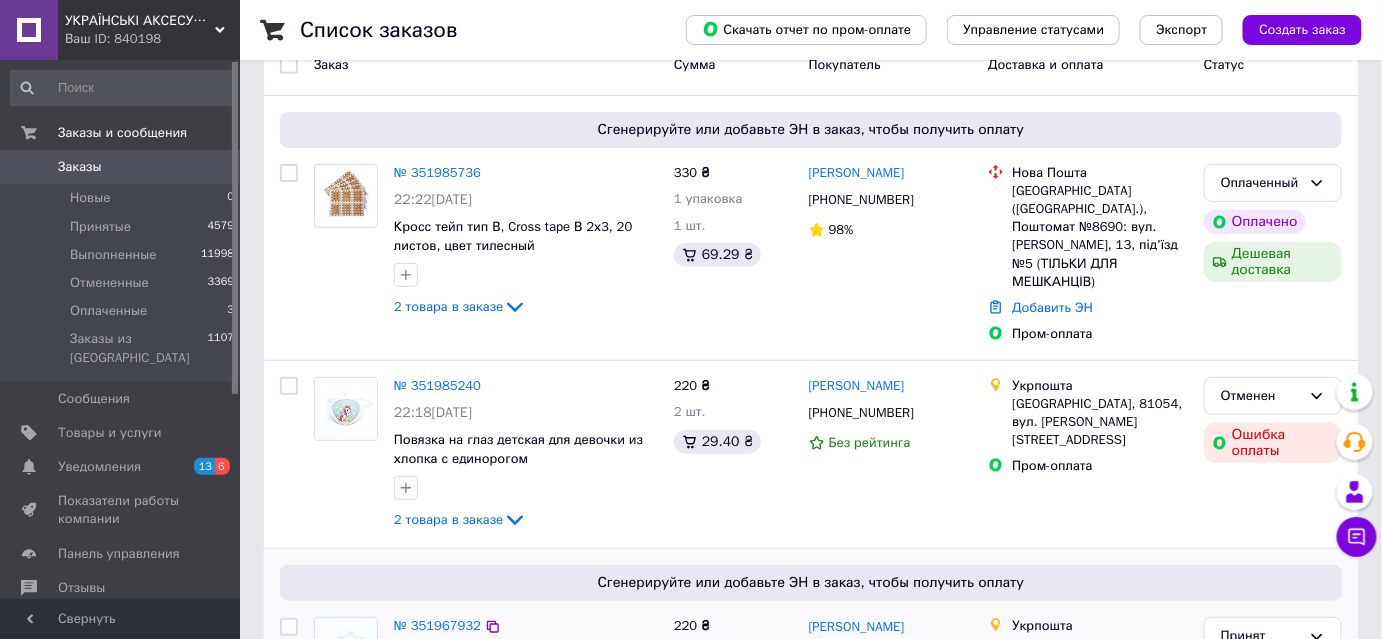 scroll, scrollTop: 0, scrollLeft: 0, axis: both 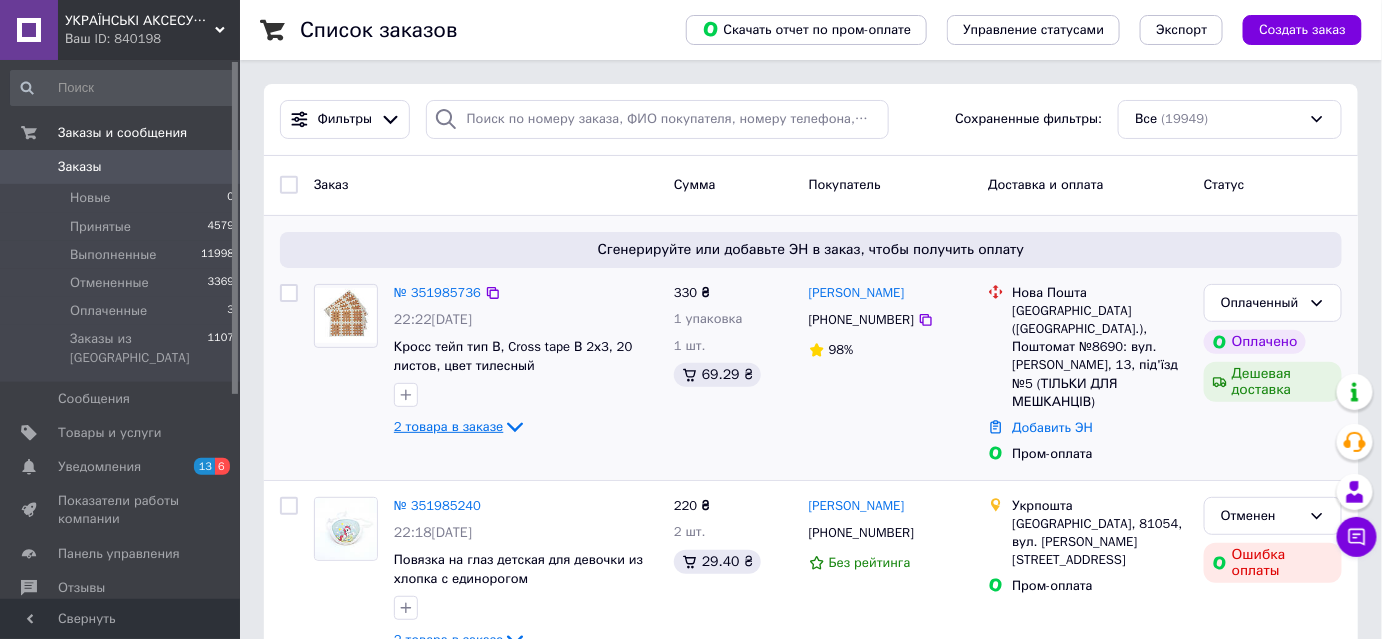 click 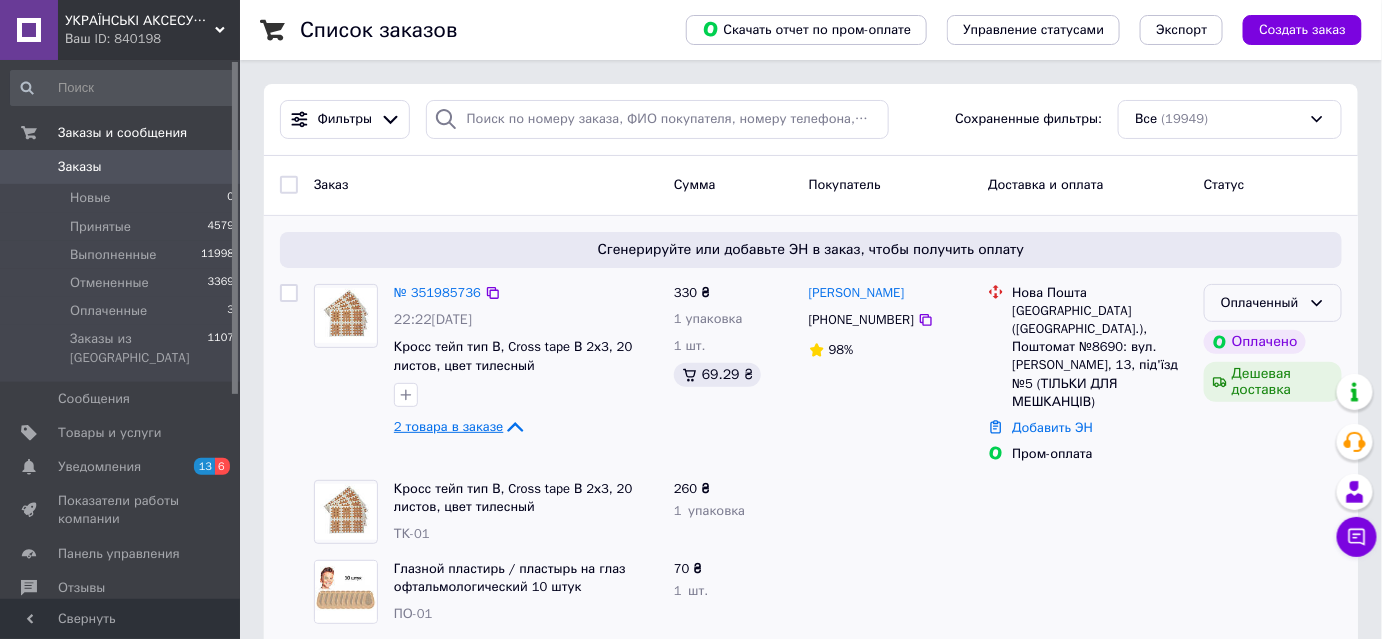 click on "Оплаченный" at bounding box center [1261, 303] 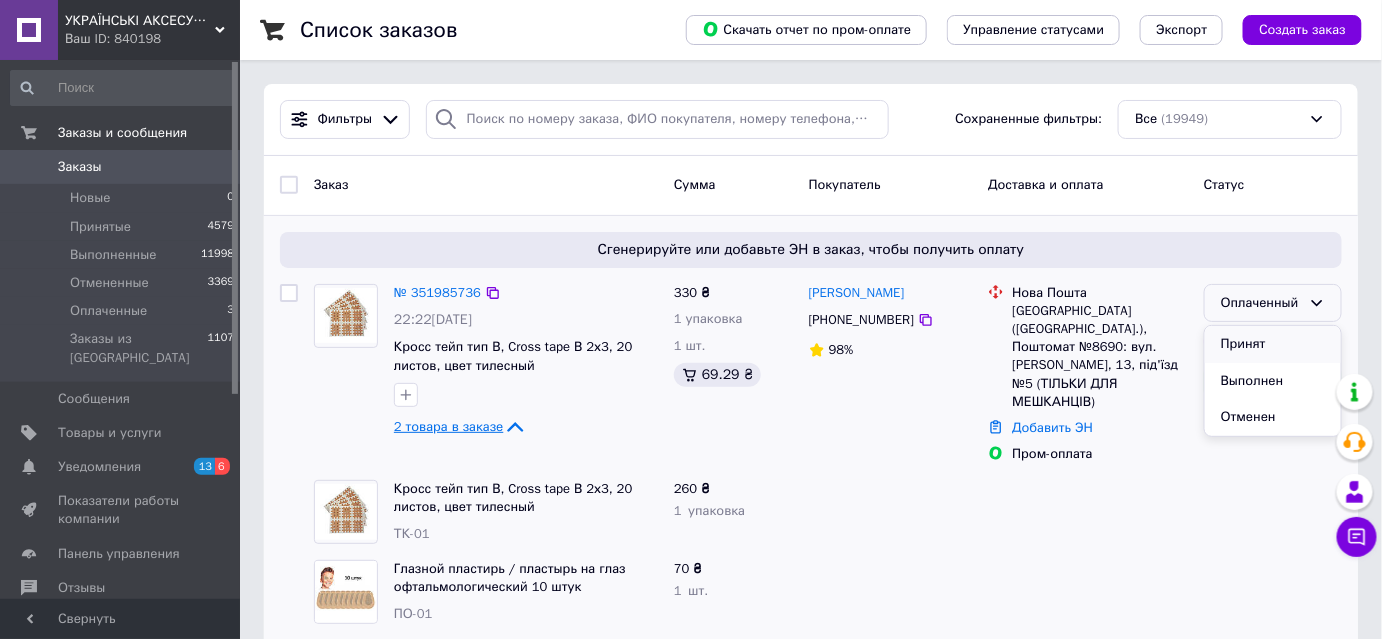 drag, startPoint x: 1252, startPoint y: 346, endPoint x: 1061, endPoint y: 407, distance: 200.50436 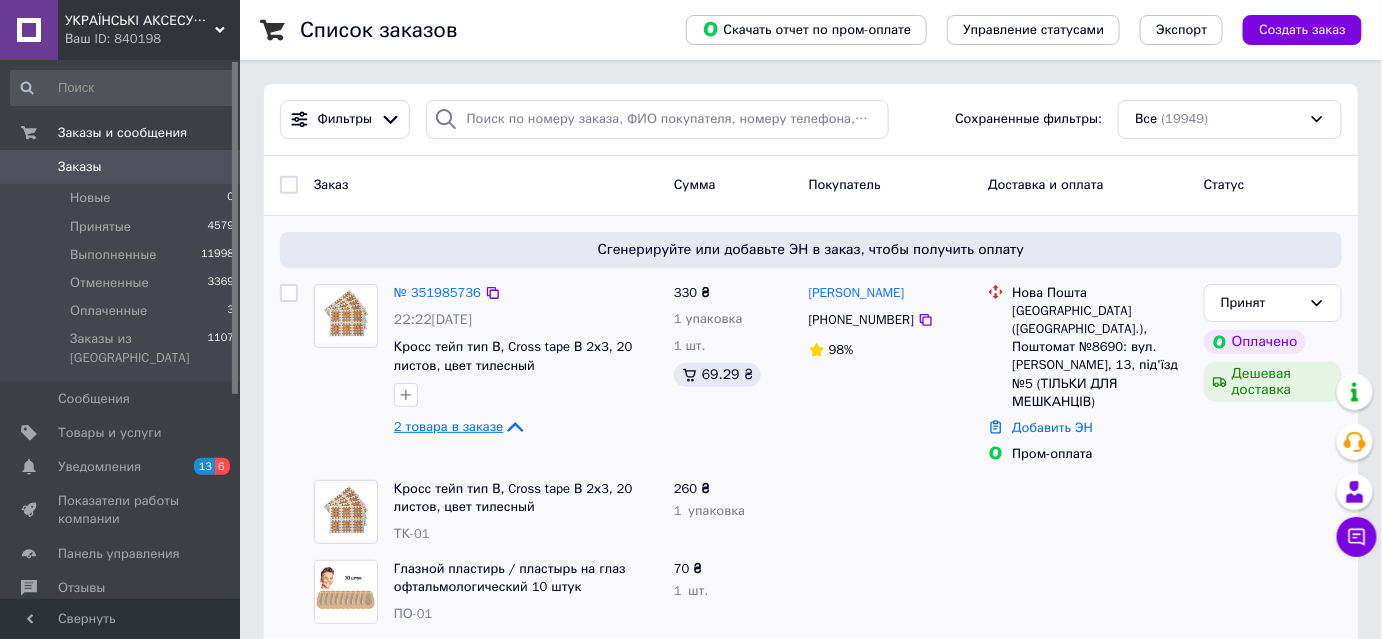 drag, startPoint x: 933, startPoint y: 295, endPoint x: 808, endPoint y: 292, distance: 125.035995 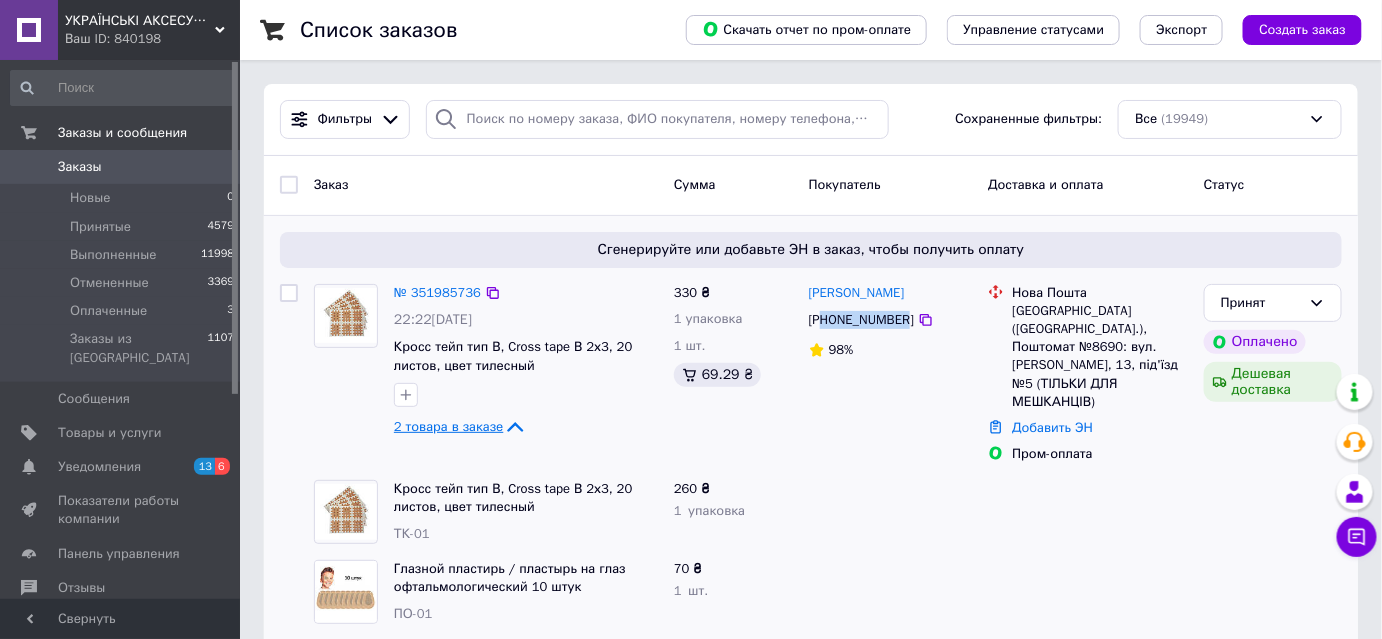 drag, startPoint x: 900, startPoint y: 321, endPoint x: 827, endPoint y: 320, distance: 73.00685 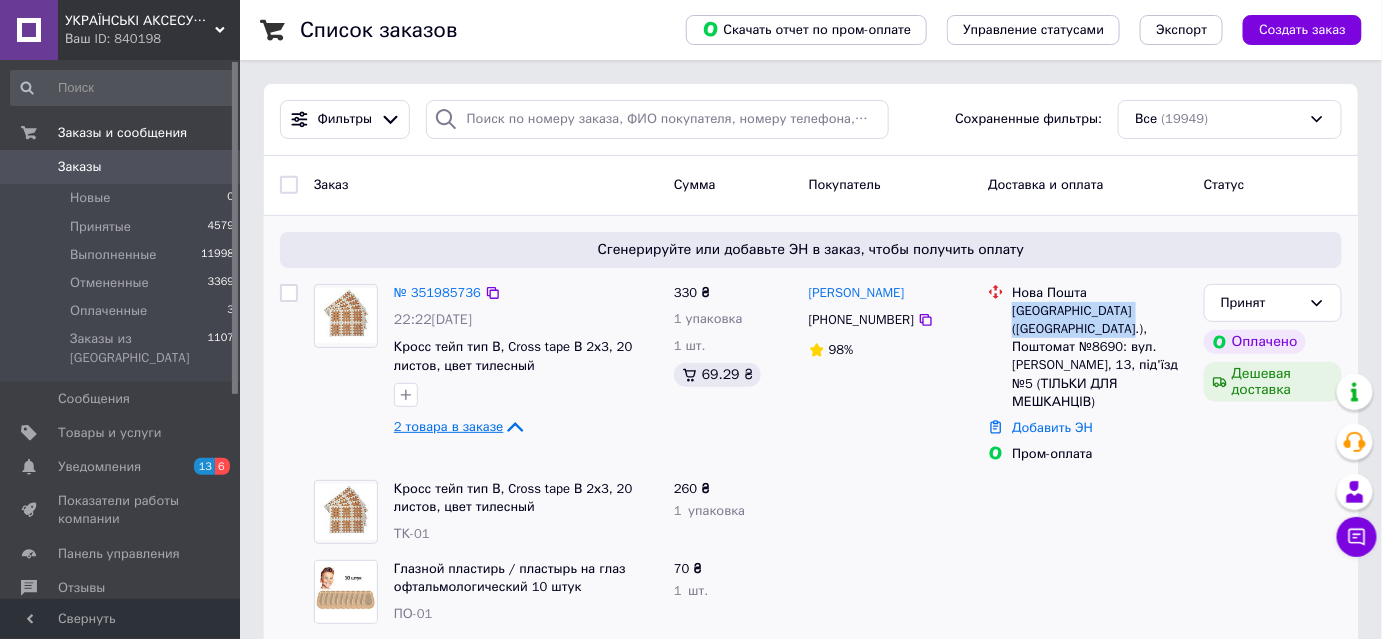 drag, startPoint x: 1118, startPoint y: 325, endPoint x: 1015, endPoint y: 309, distance: 104.23531 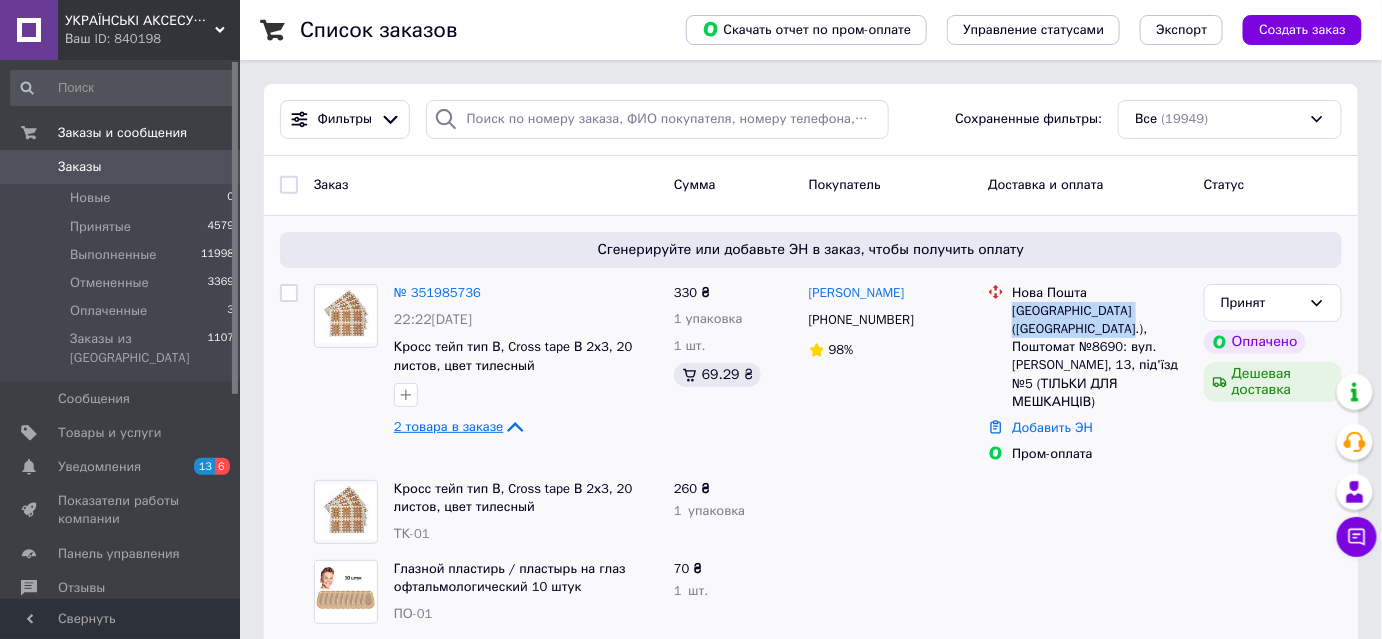 copy on "Київ (Київська обл.), Поштомат №8690" 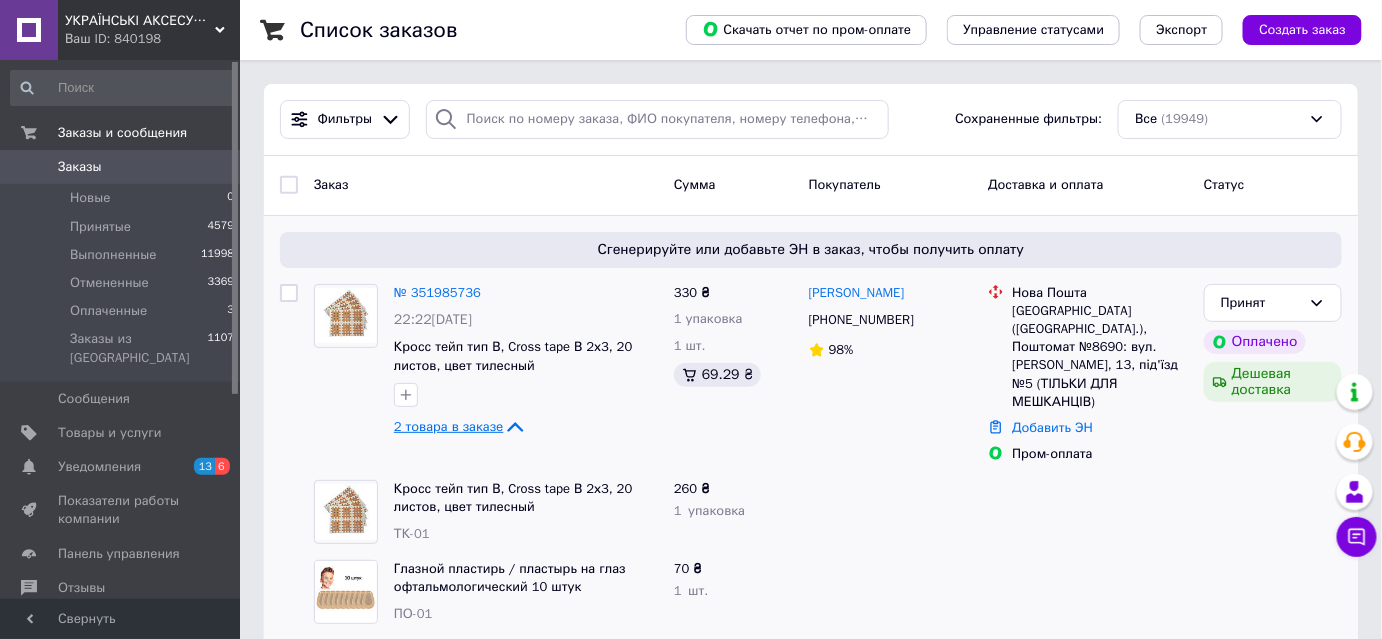click on "УКРАЇНСЬКІ АКСЕСУАРИ" at bounding box center [140, 21] 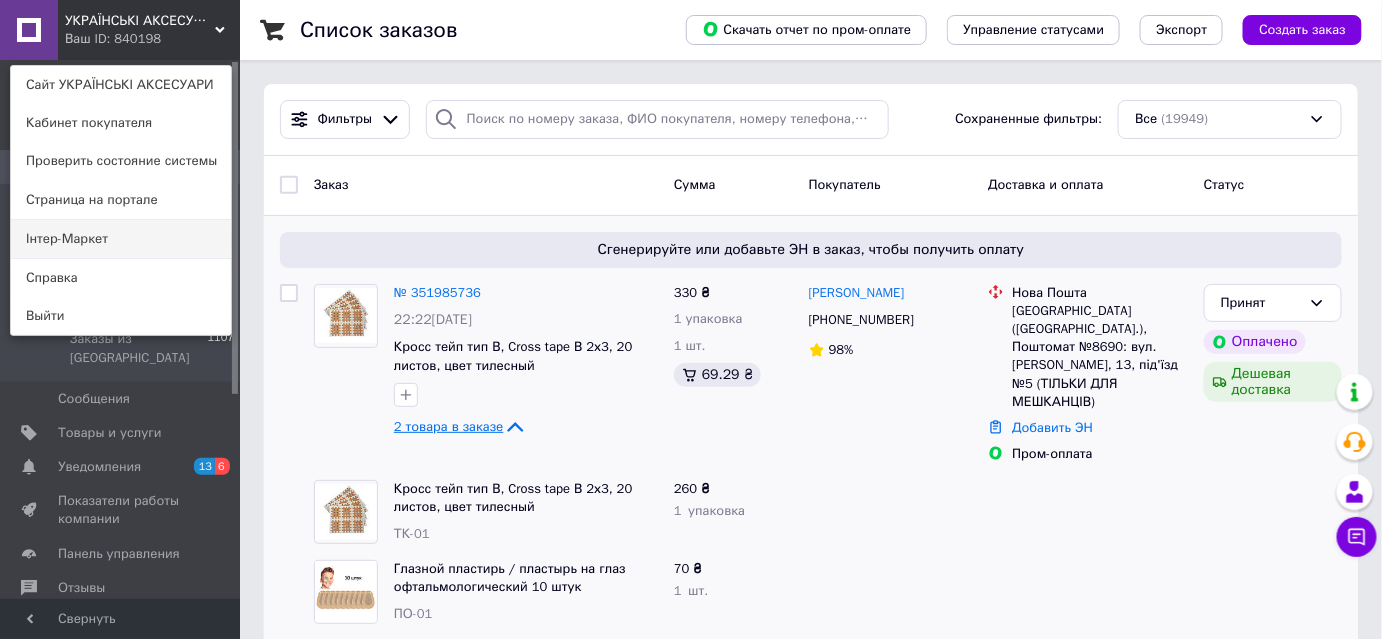 click on "Інтер-Маркет" at bounding box center (121, 239) 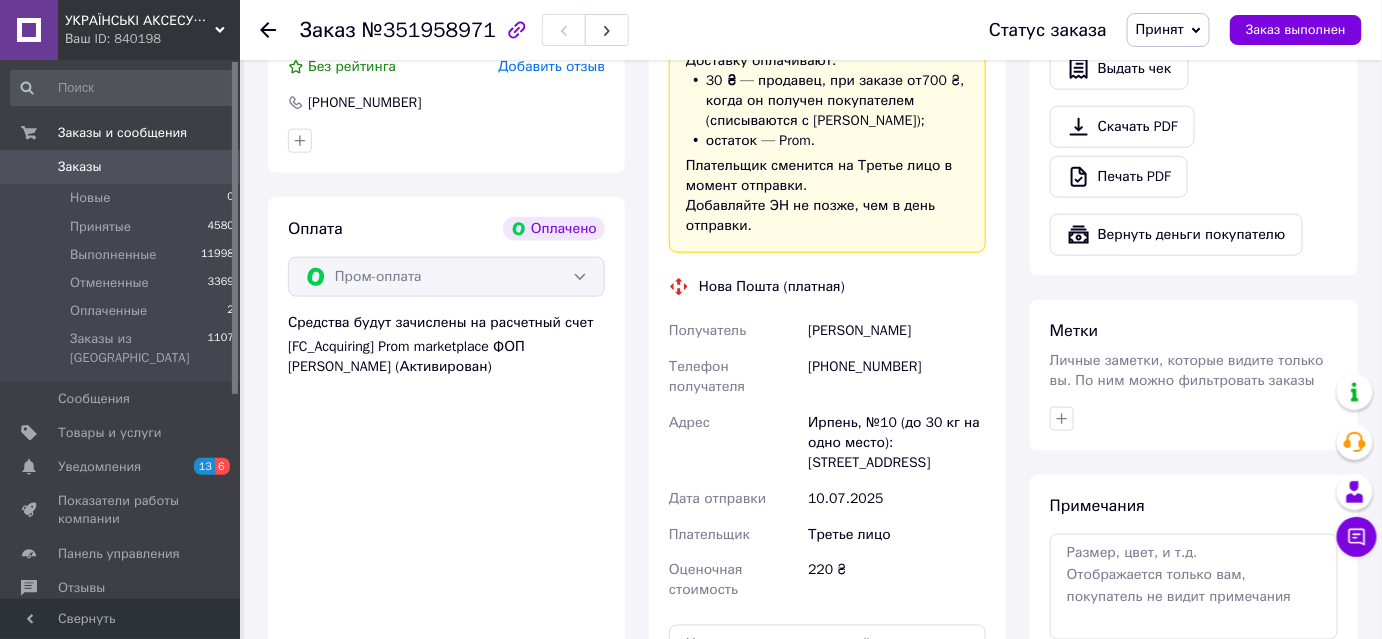 scroll, scrollTop: 1181, scrollLeft: 0, axis: vertical 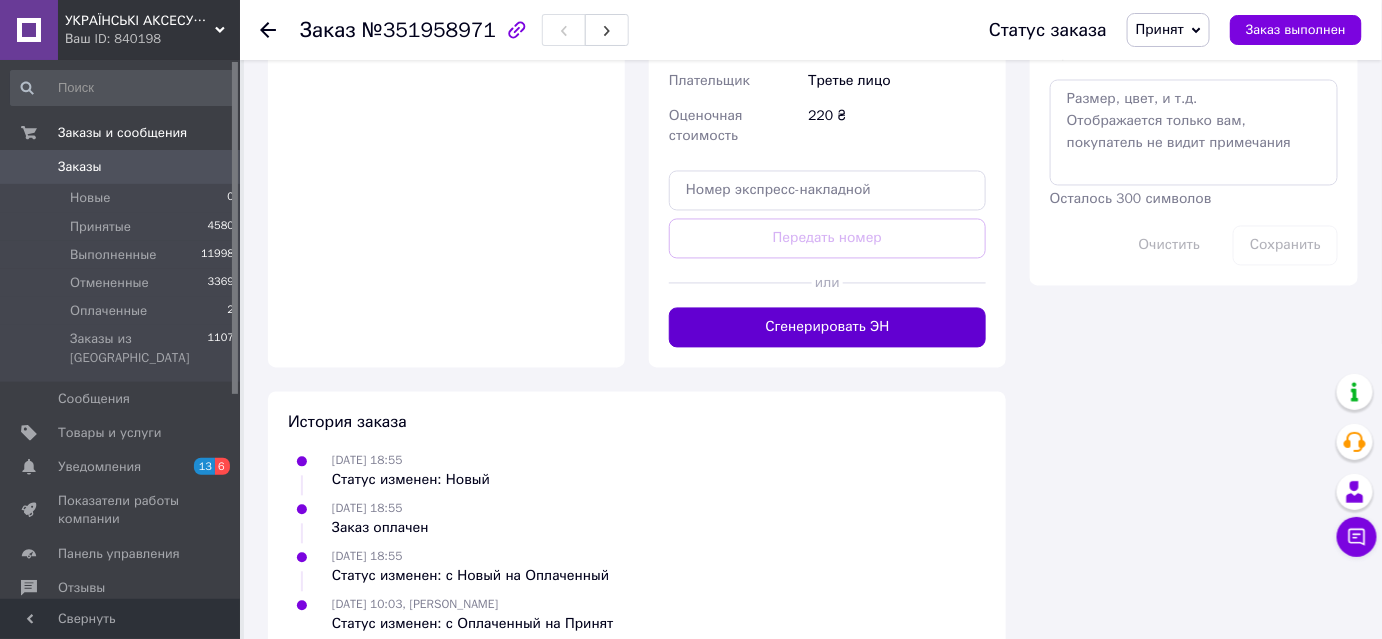click on "Сгенерировать ЭН" at bounding box center [827, 328] 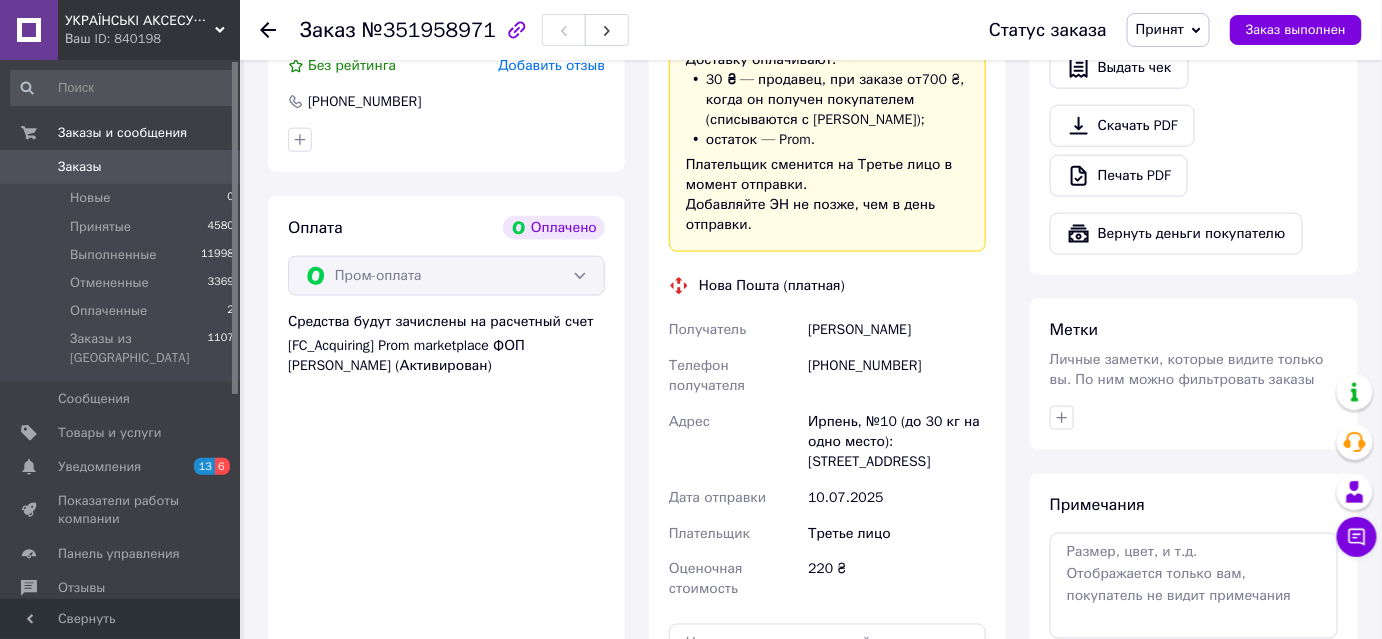 scroll, scrollTop: 727, scrollLeft: 0, axis: vertical 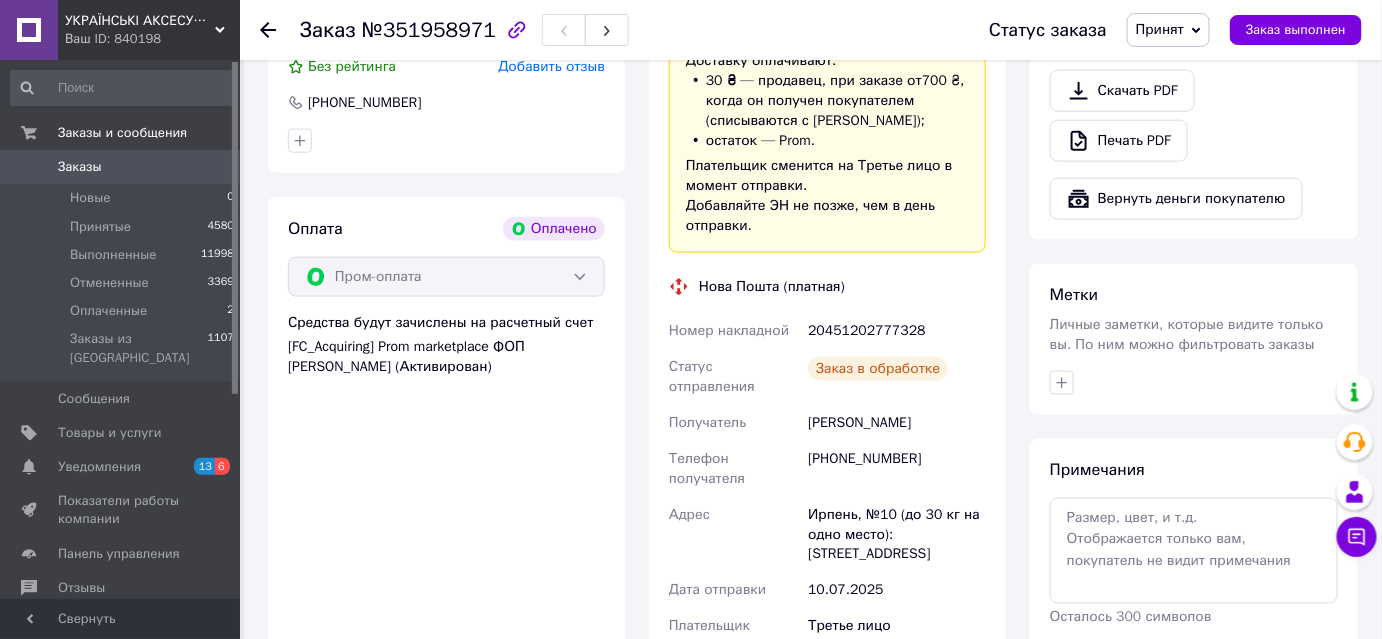 click on "20451202777328" at bounding box center [897, 331] 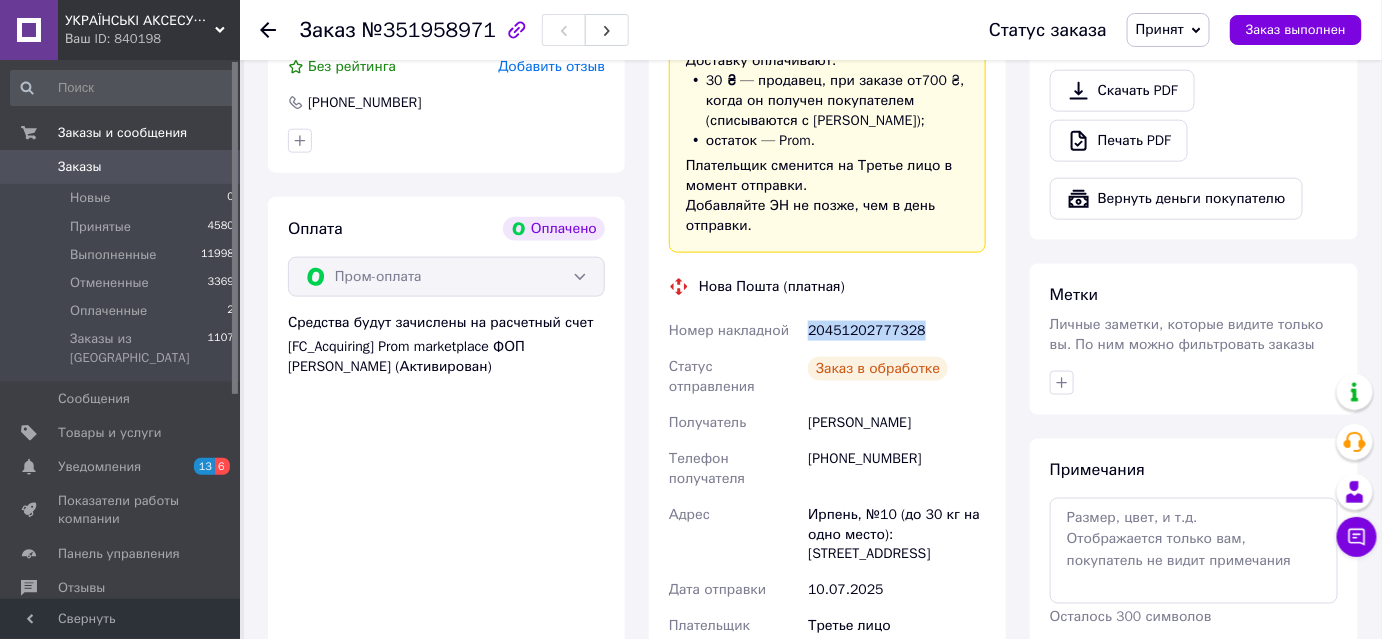 click on "20451202777328" at bounding box center [897, 331] 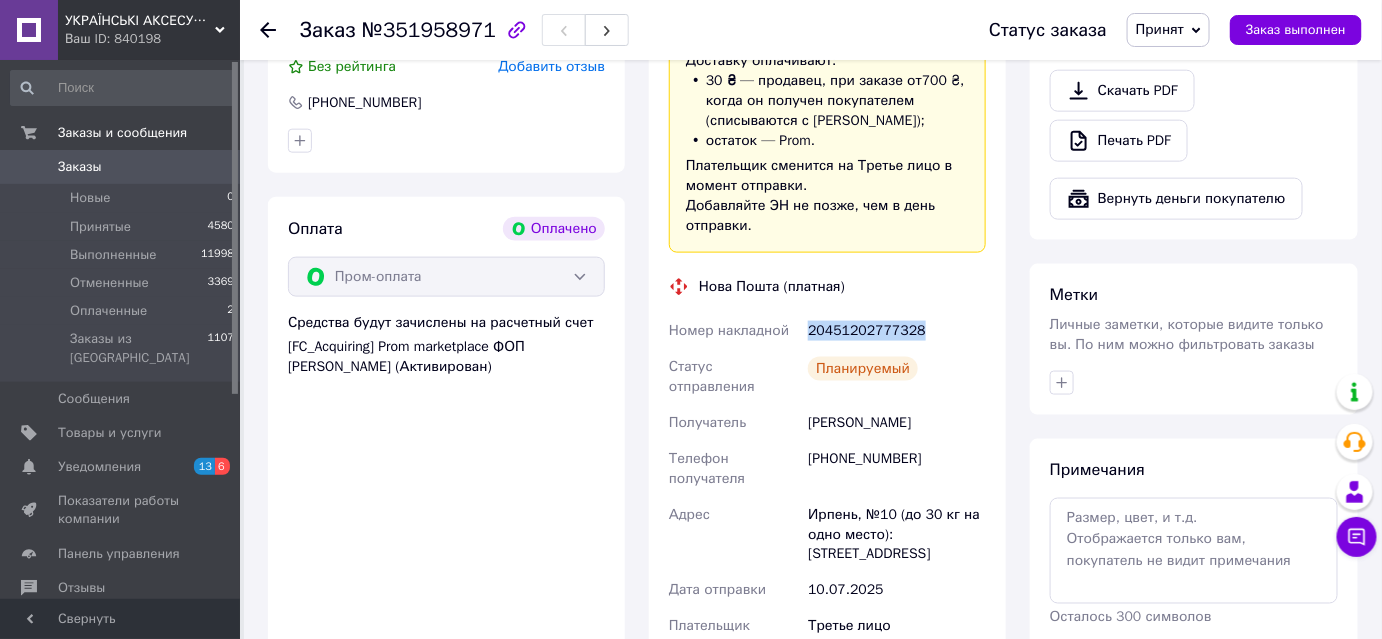 copy on "20451202777328" 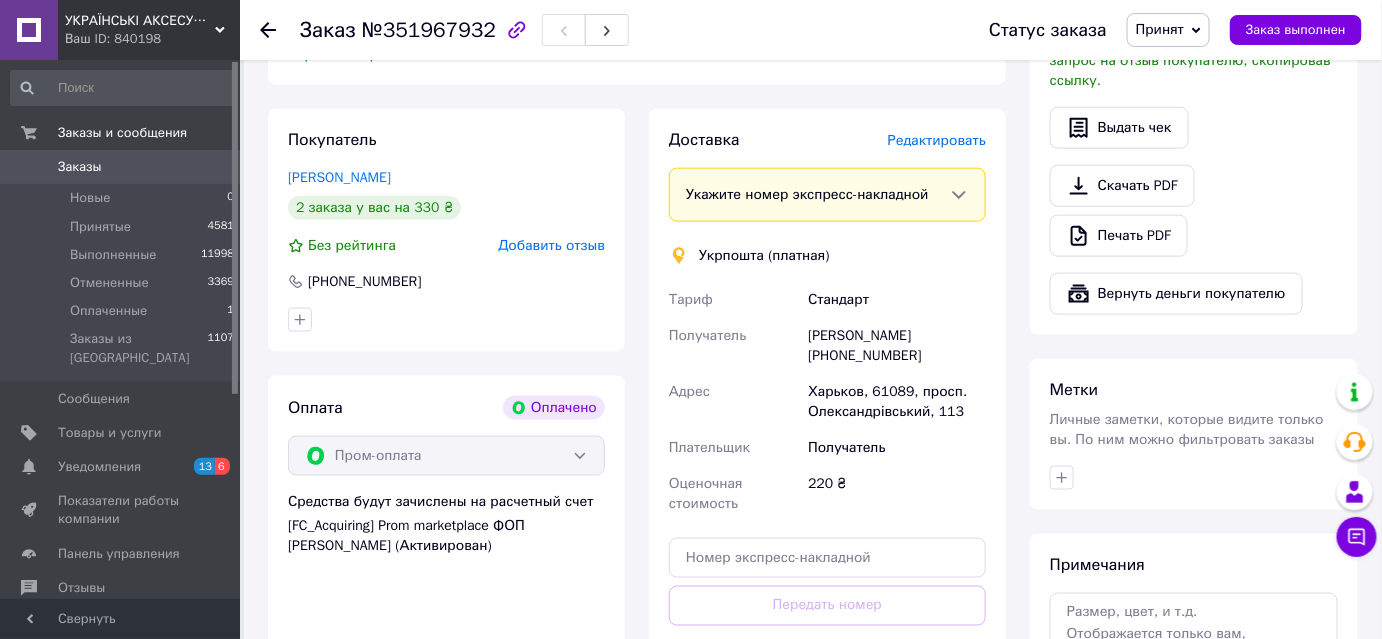 scroll, scrollTop: 909, scrollLeft: 0, axis: vertical 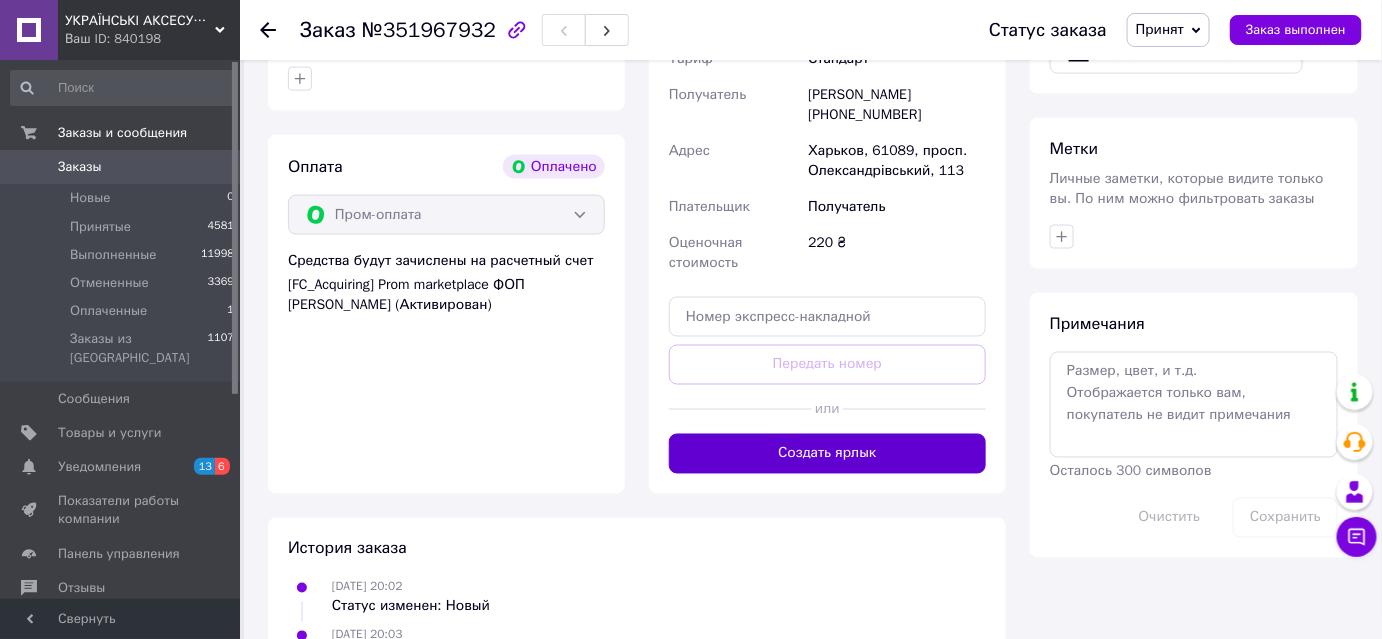 click on "Создать ярлык" at bounding box center [827, 454] 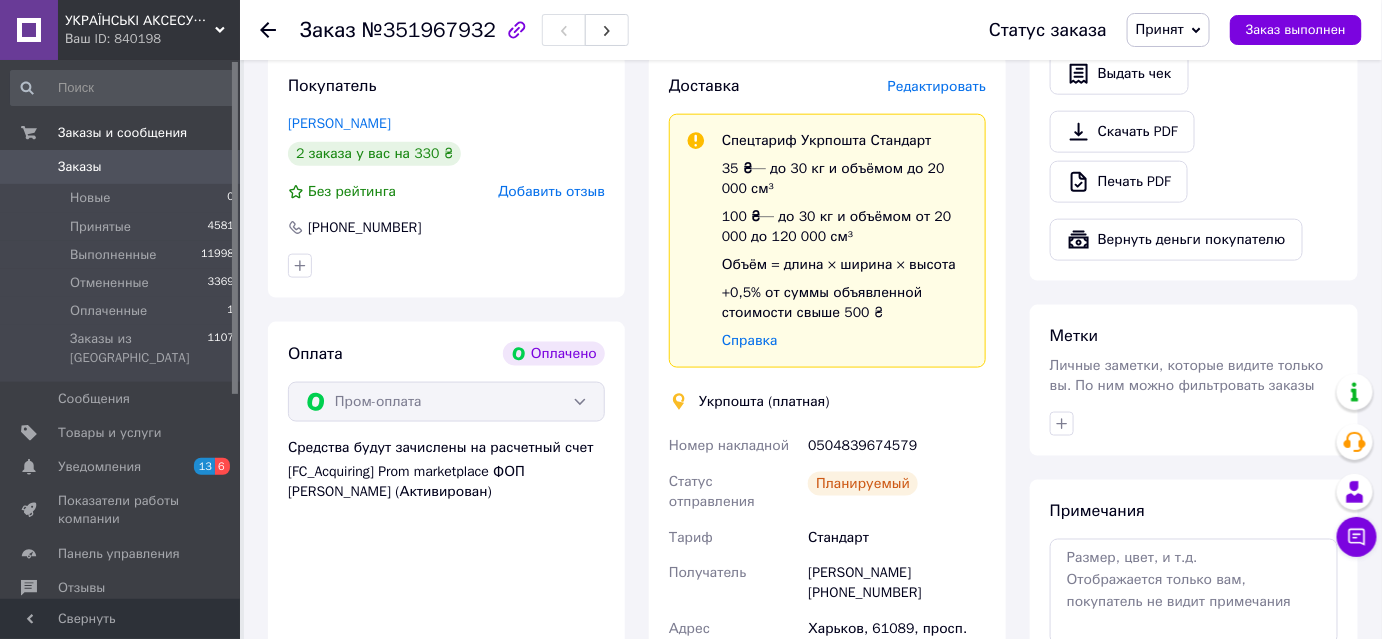 scroll, scrollTop: 727, scrollLeft: 0, axis: vertical 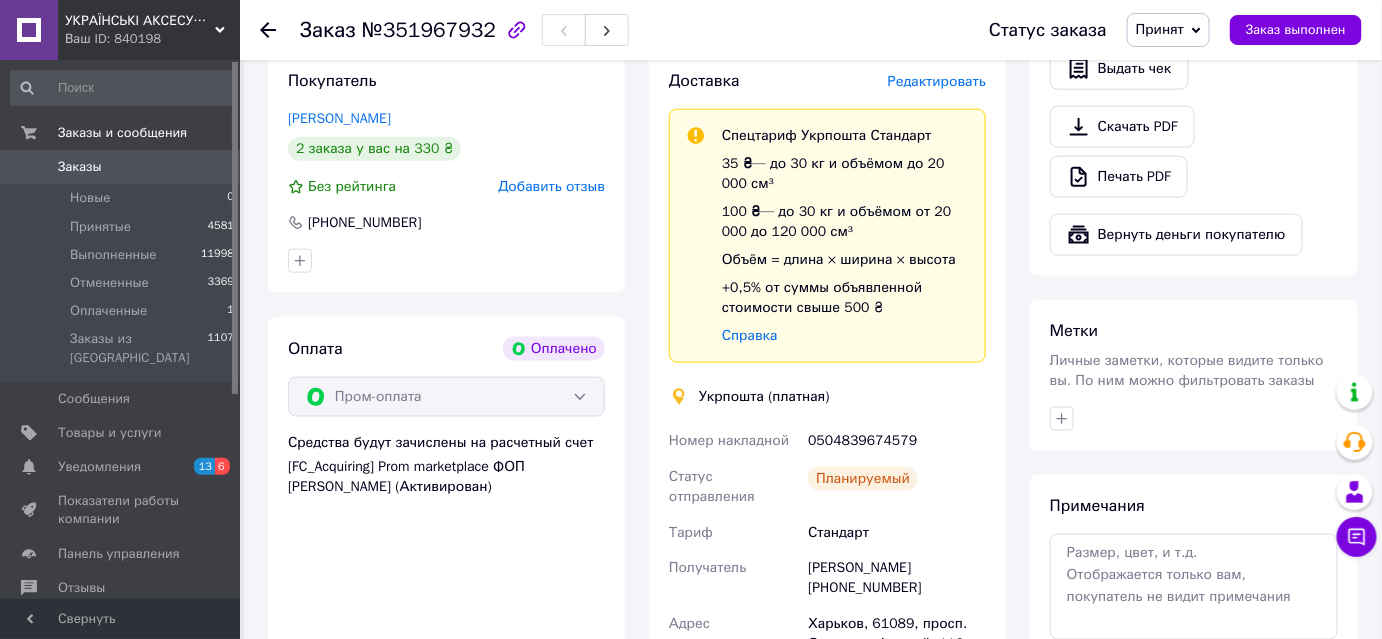 click on "0504839674579" at bounding box center (897, 441) 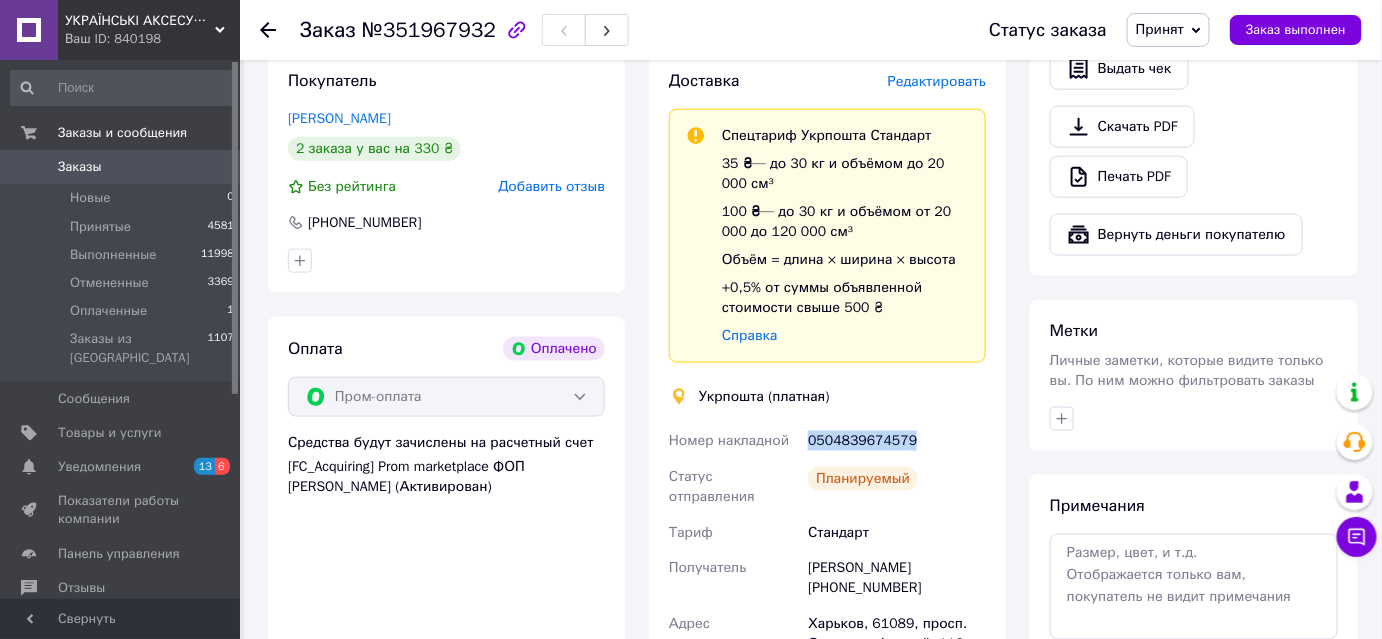 click on "0504839674579" at bounding box center [897, 441] 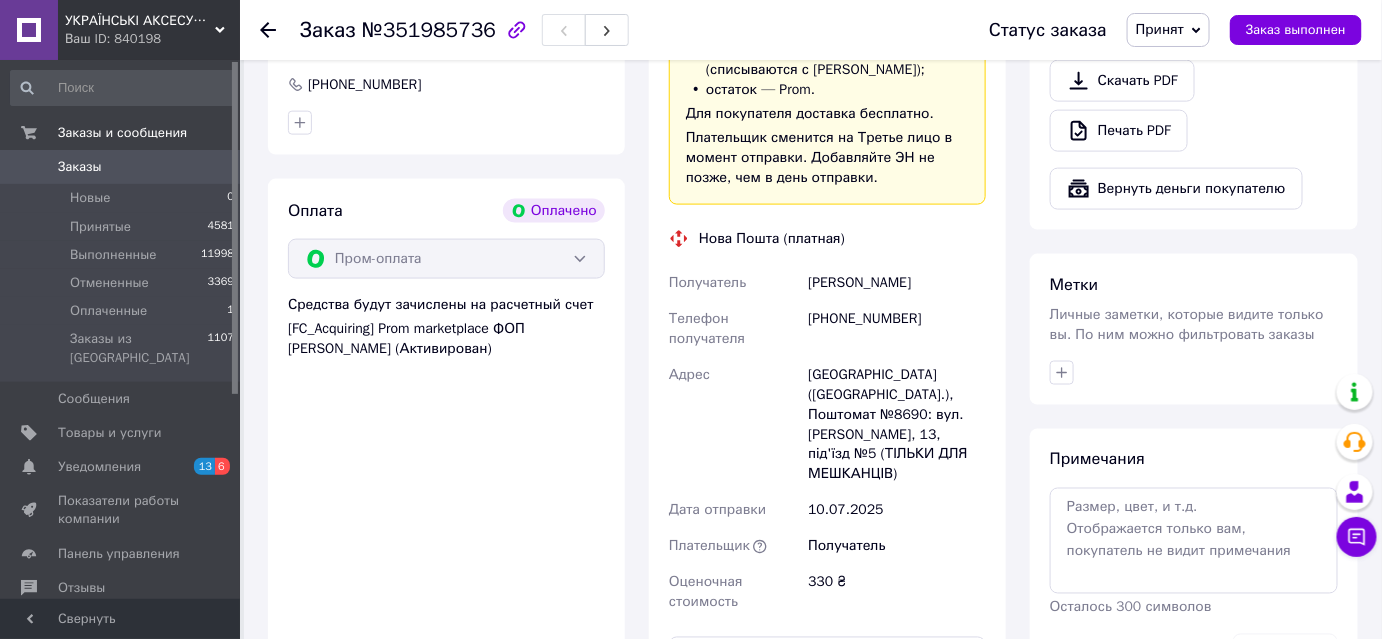scroll, scrollTop: 1272, scrollLeft: 0, axis: vertical 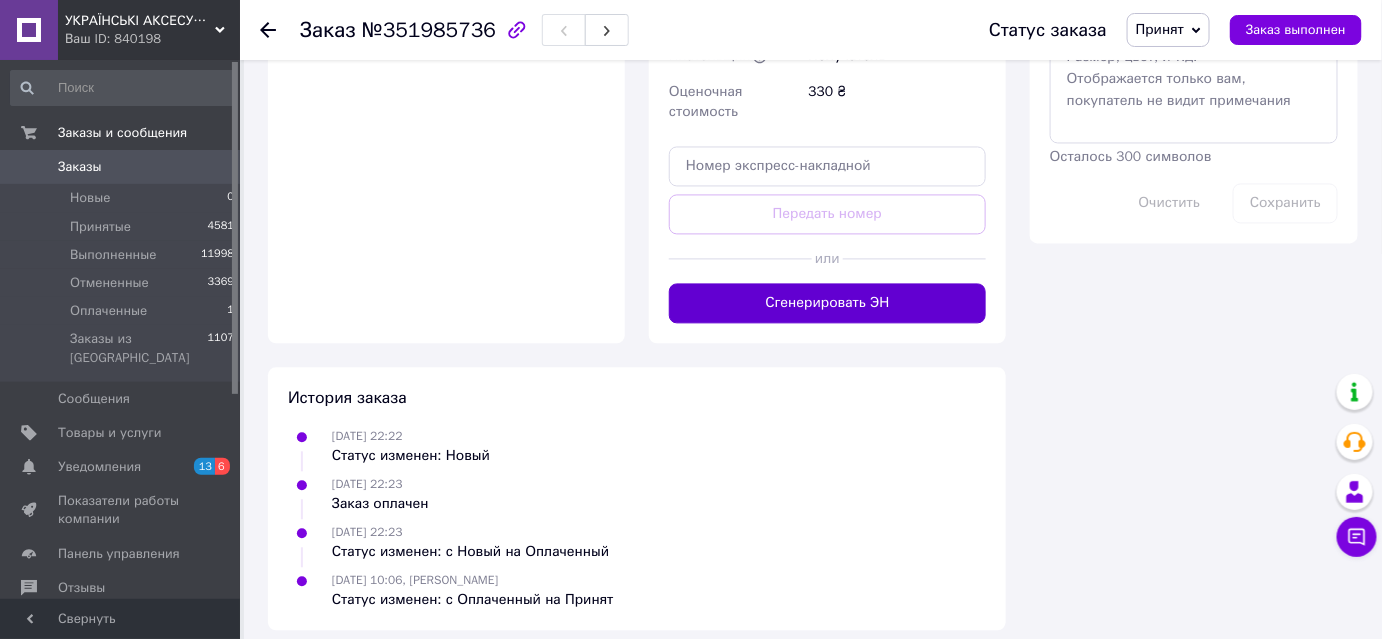 click on "Сгенерировать ЭН" at bounding box center (827, 303) 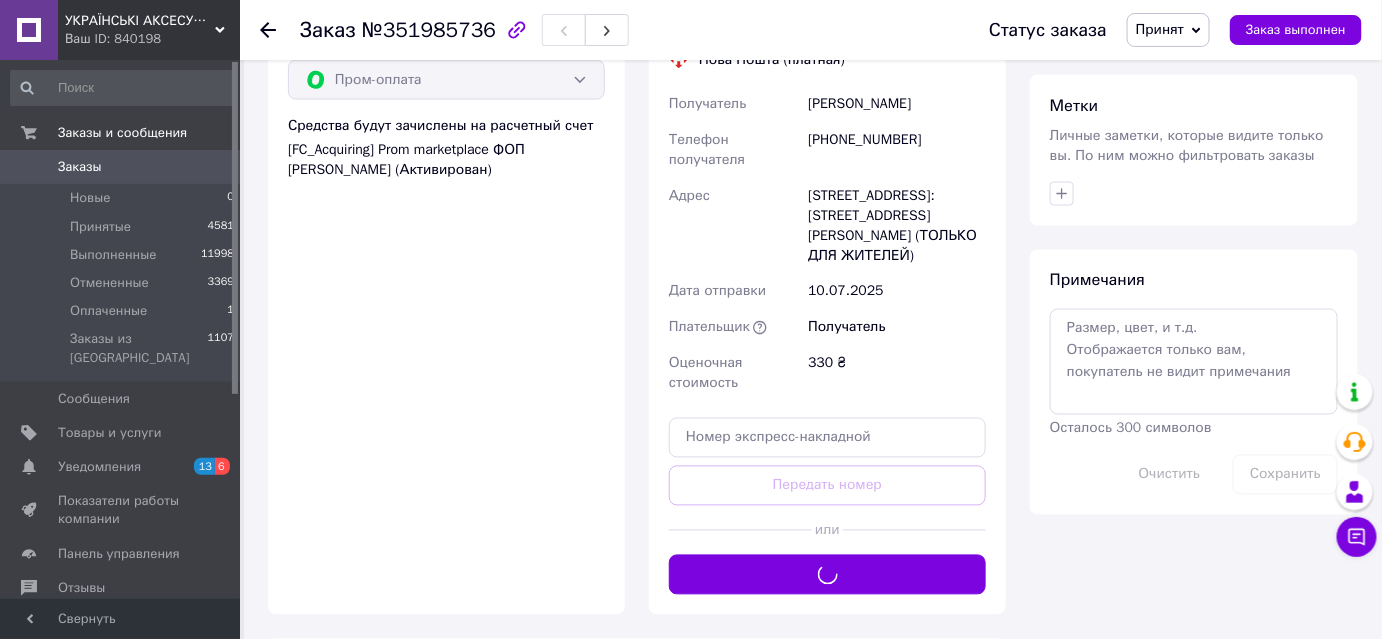 scroll, scrollTop: 727, scrollLeft: 0, axis: vertical 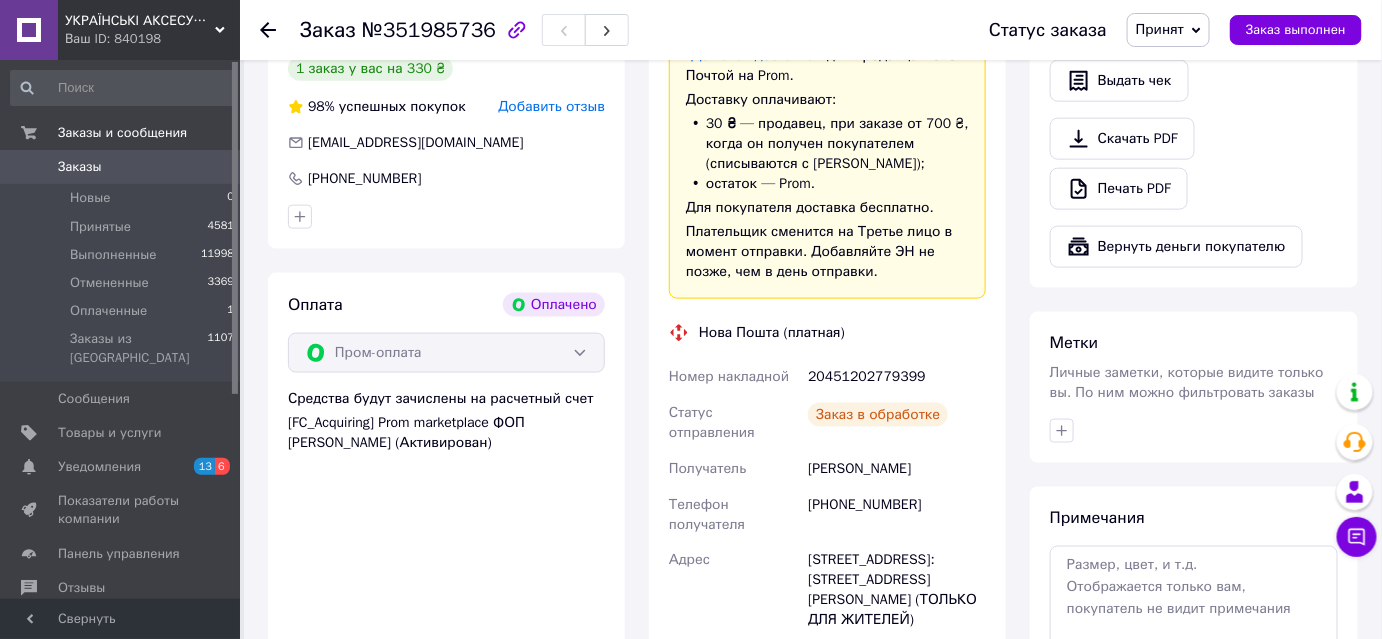 click on "20451202779399" at bounding box center [897, 377] 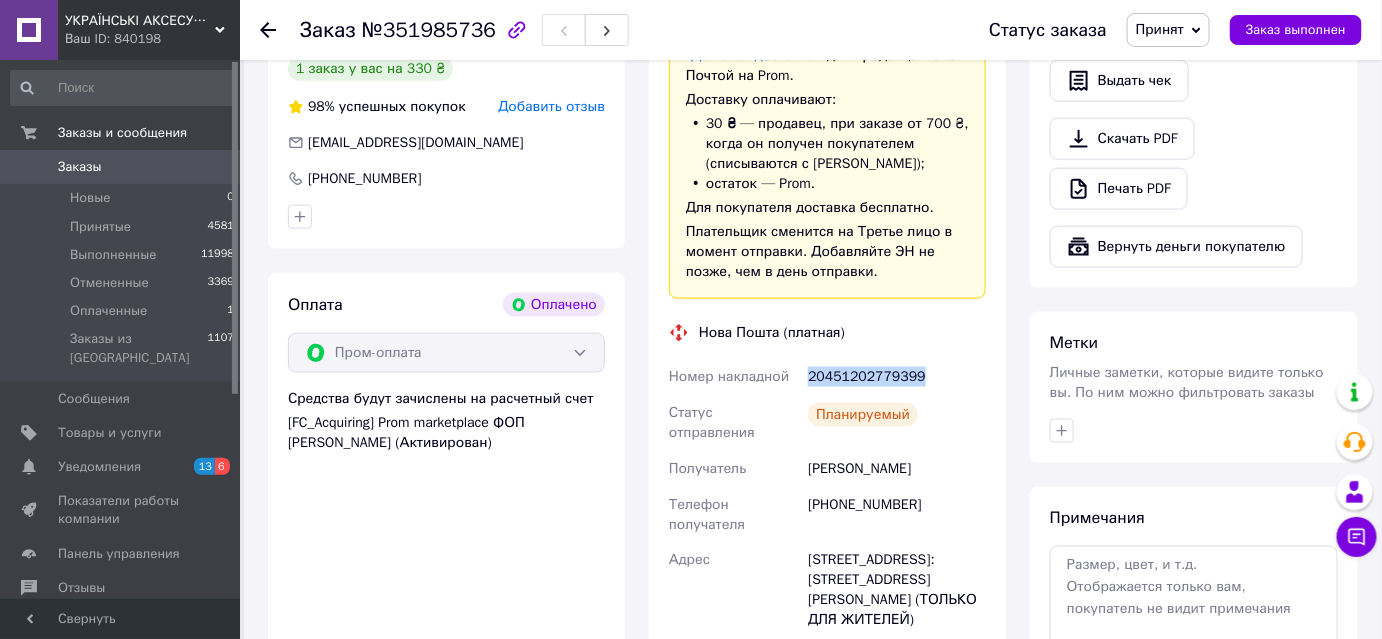 click on "20451202779399" at bounding box center [897, 377] 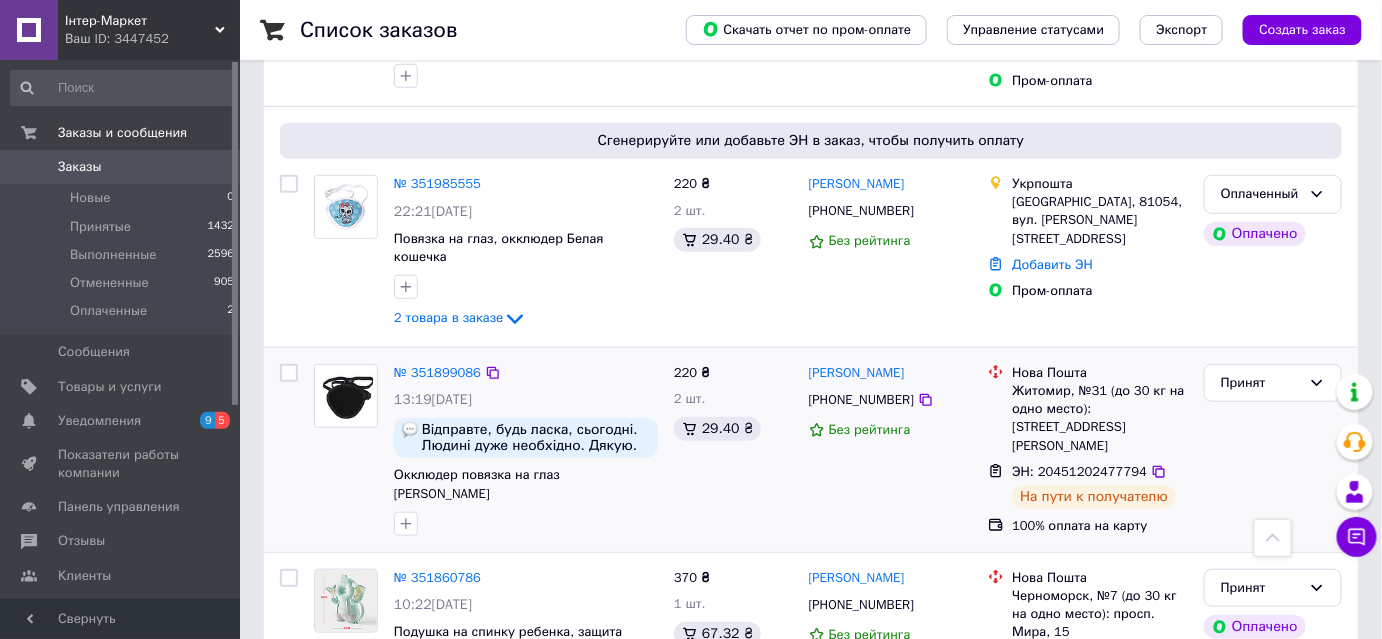 scroll, scrollTop: 272, scrollLeft: 0, axis: vertical 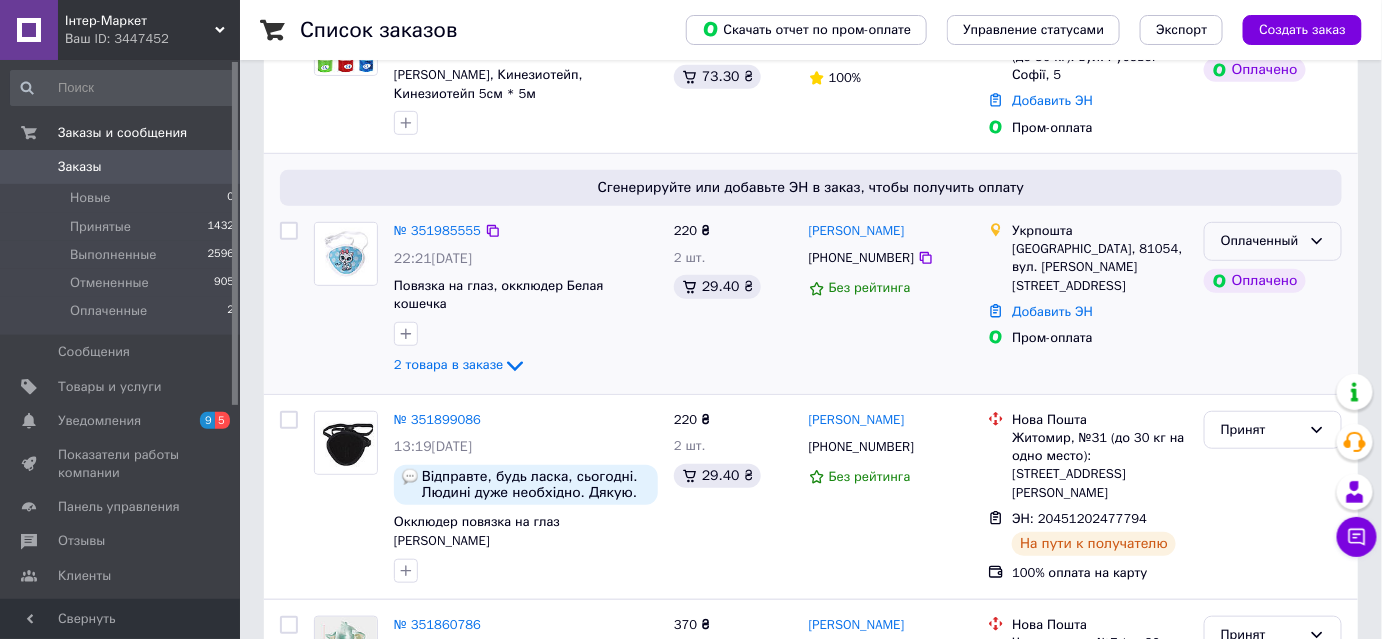 click on "Оплаченный" at bounding box center (1261, 241) 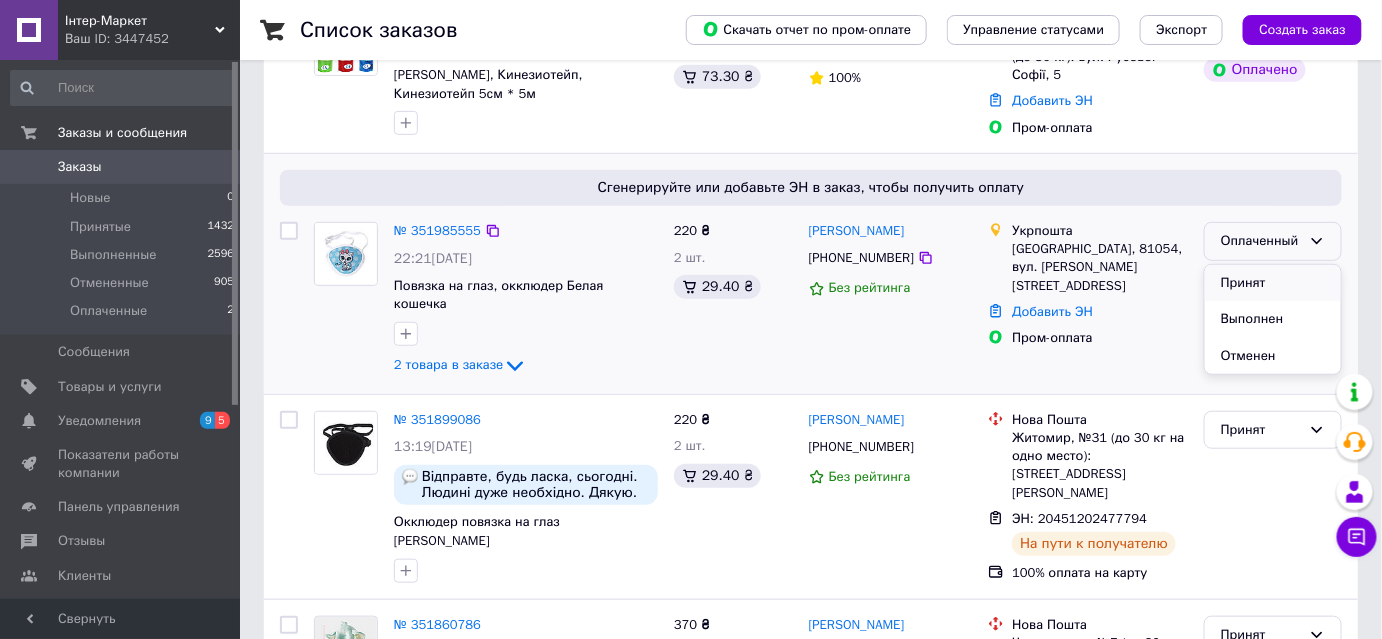 click on "Принят" at bounding box center [1273, 283] 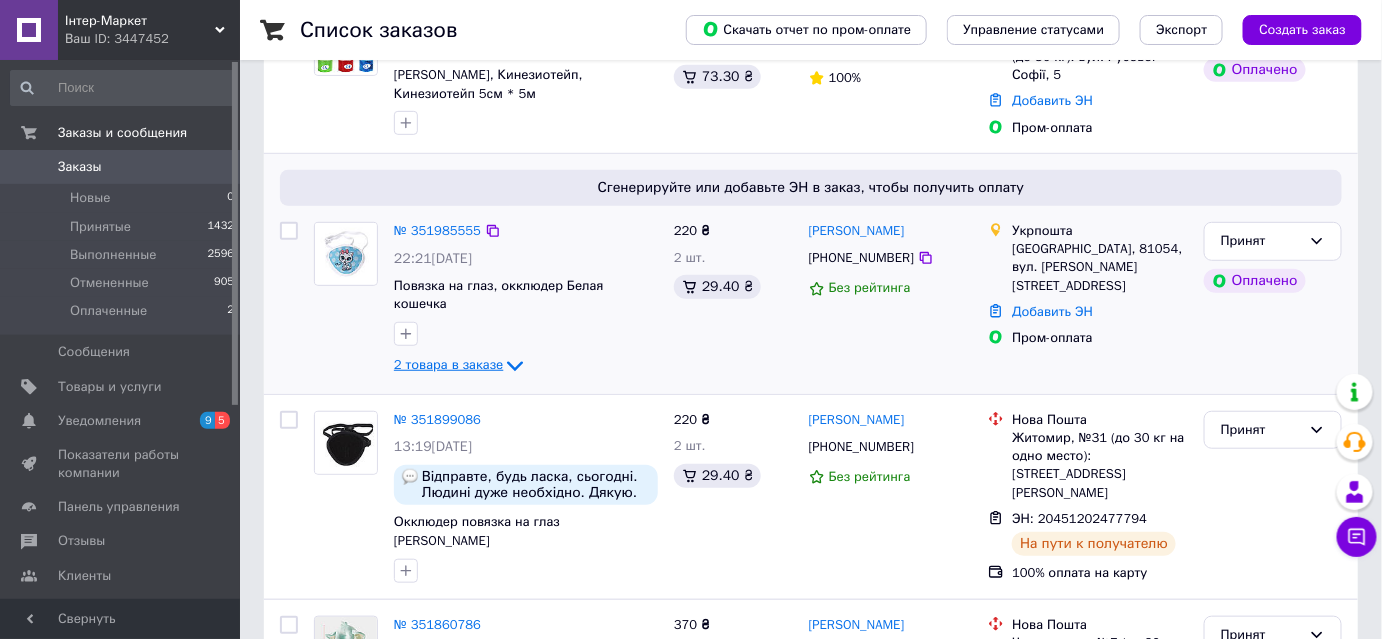 click 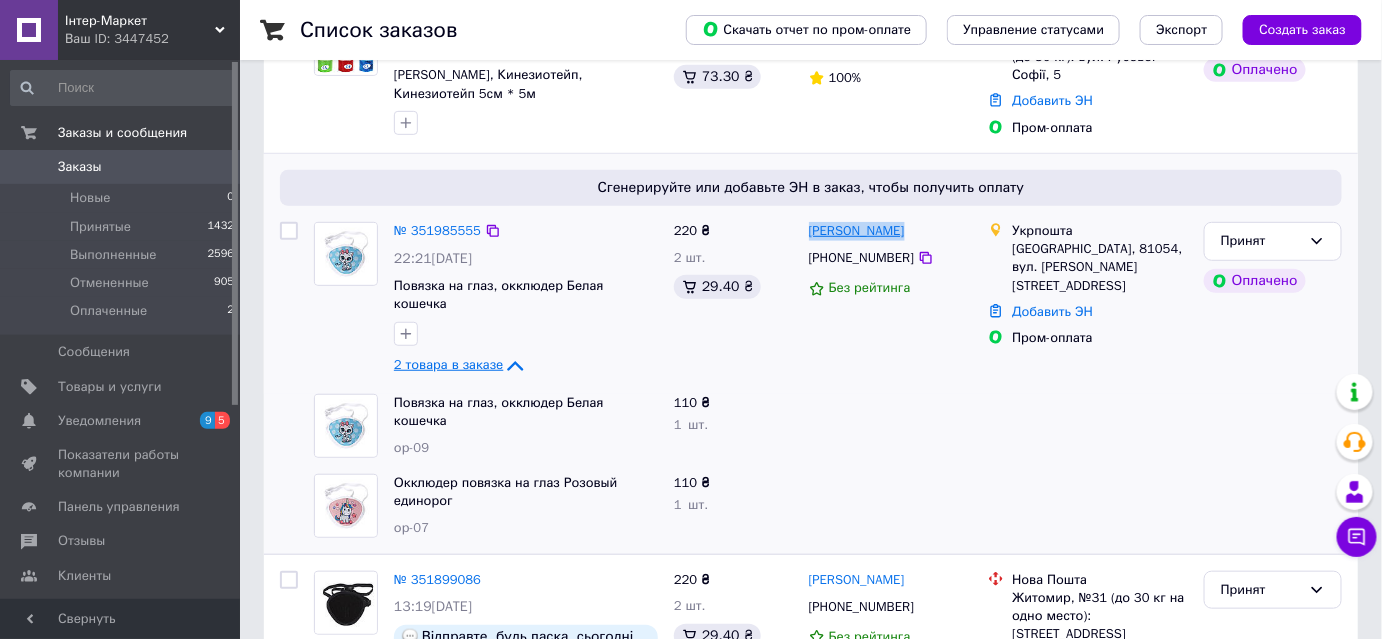 drag, startPoint x: 928, startPoint y: 226, endPoint x: 809, endPoint y: 226, distance: 119 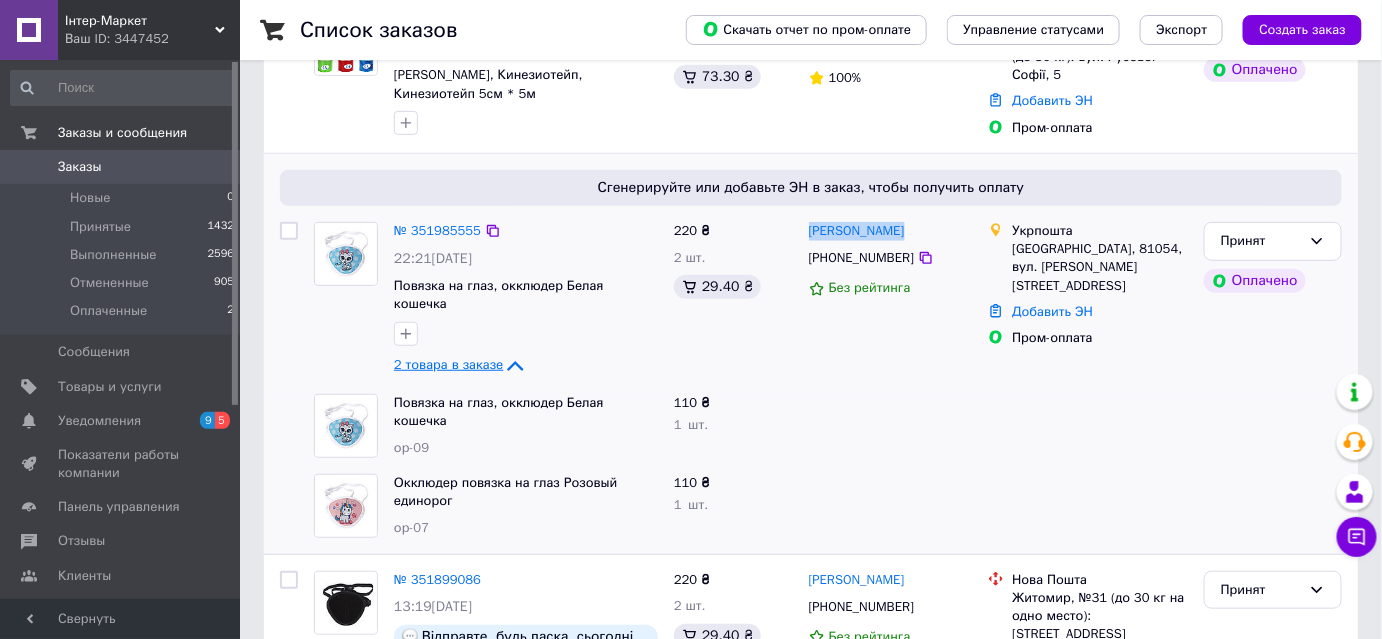 copy on "Ірина Шклярук" 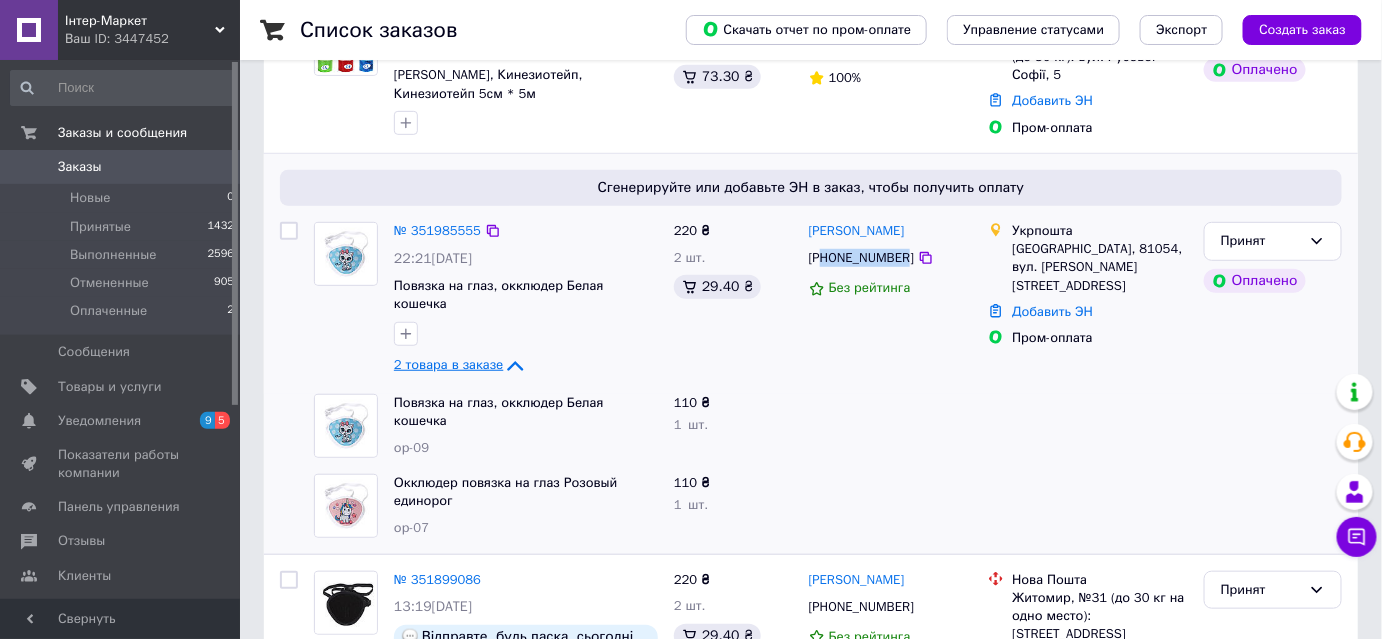 drag, startPoint x: 902, startPoint y: 254, endPoint x: 821, endPoint y: 257, distance: 81.055534 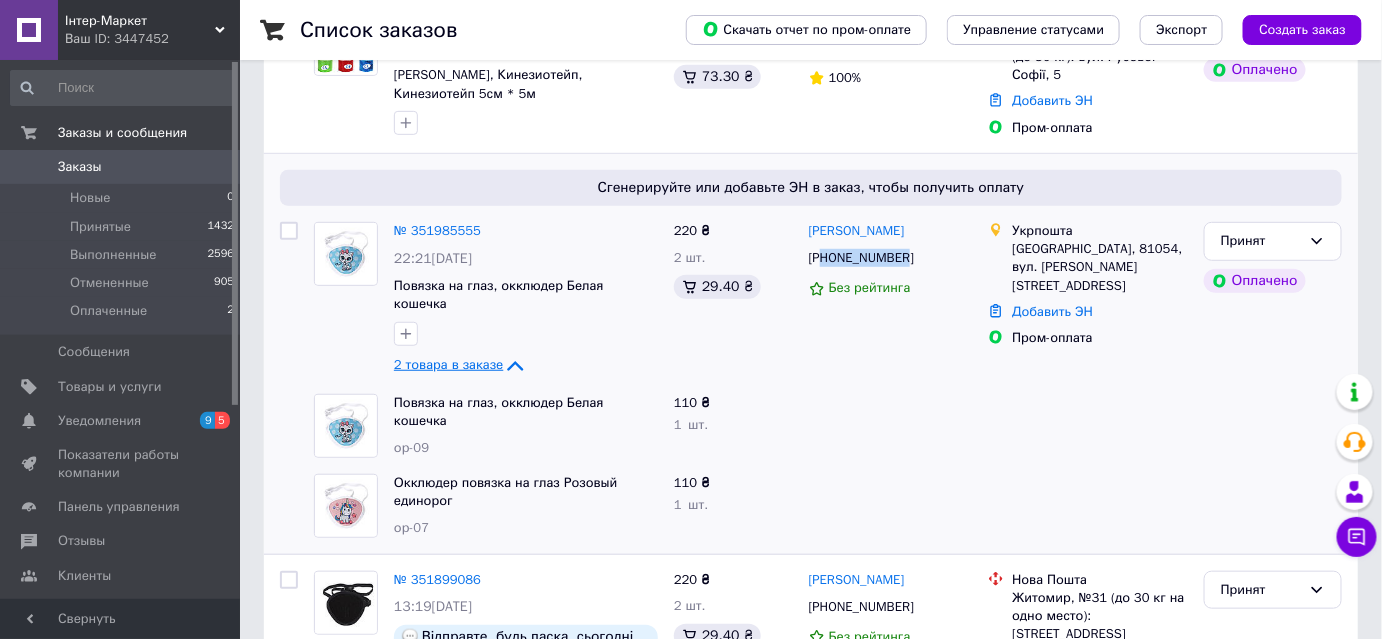 copy on "80931638550" 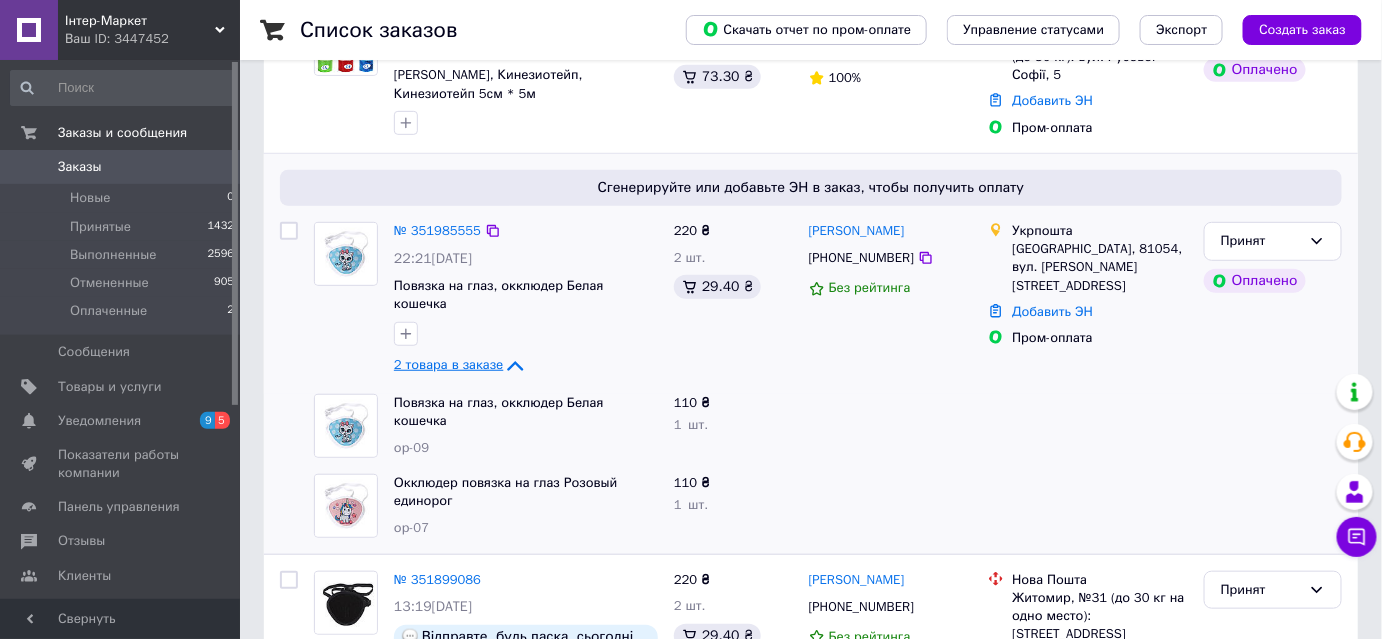 click on "Укрпошта" at bounding box center (1100, 231) 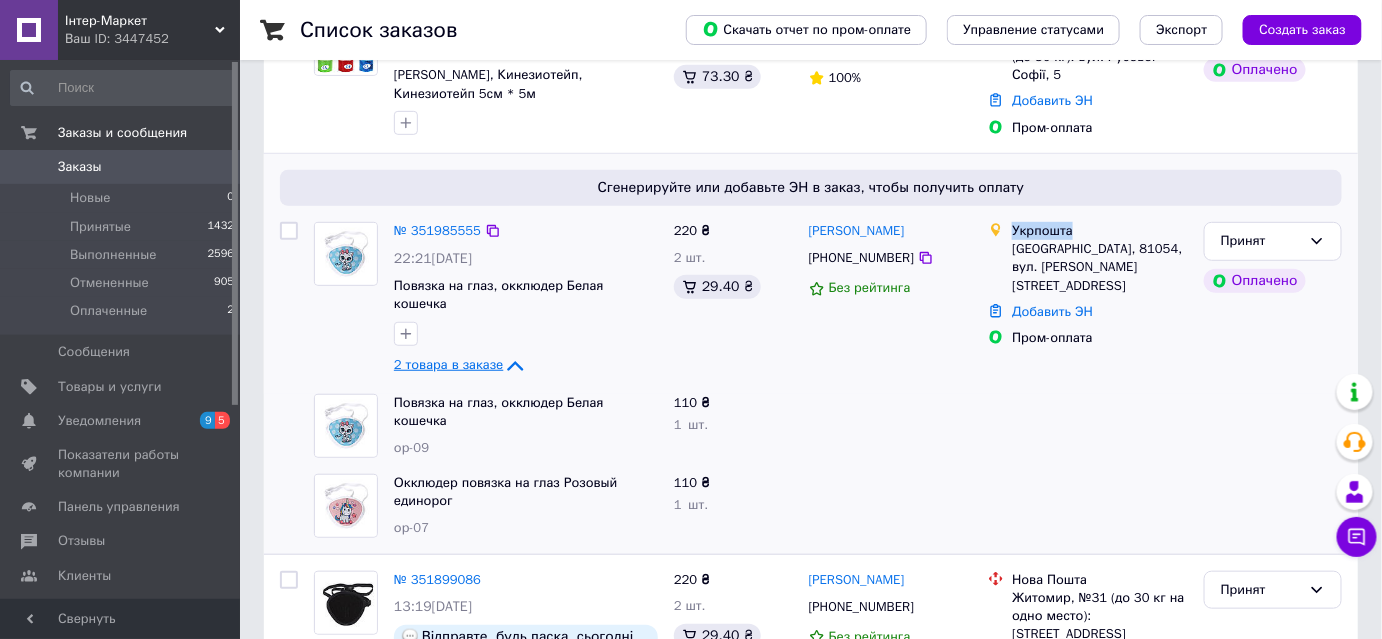 click on "Укрпошта" at bounding box center (1100, 231) 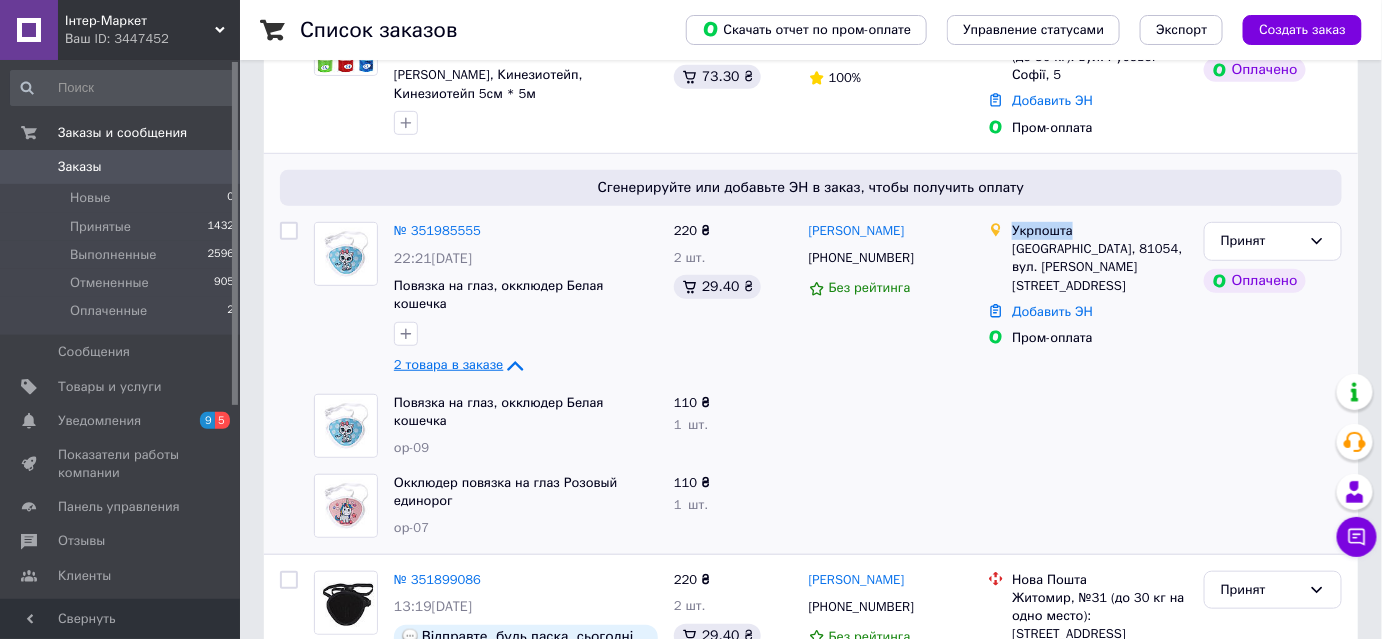 copy on "Укрпошта" 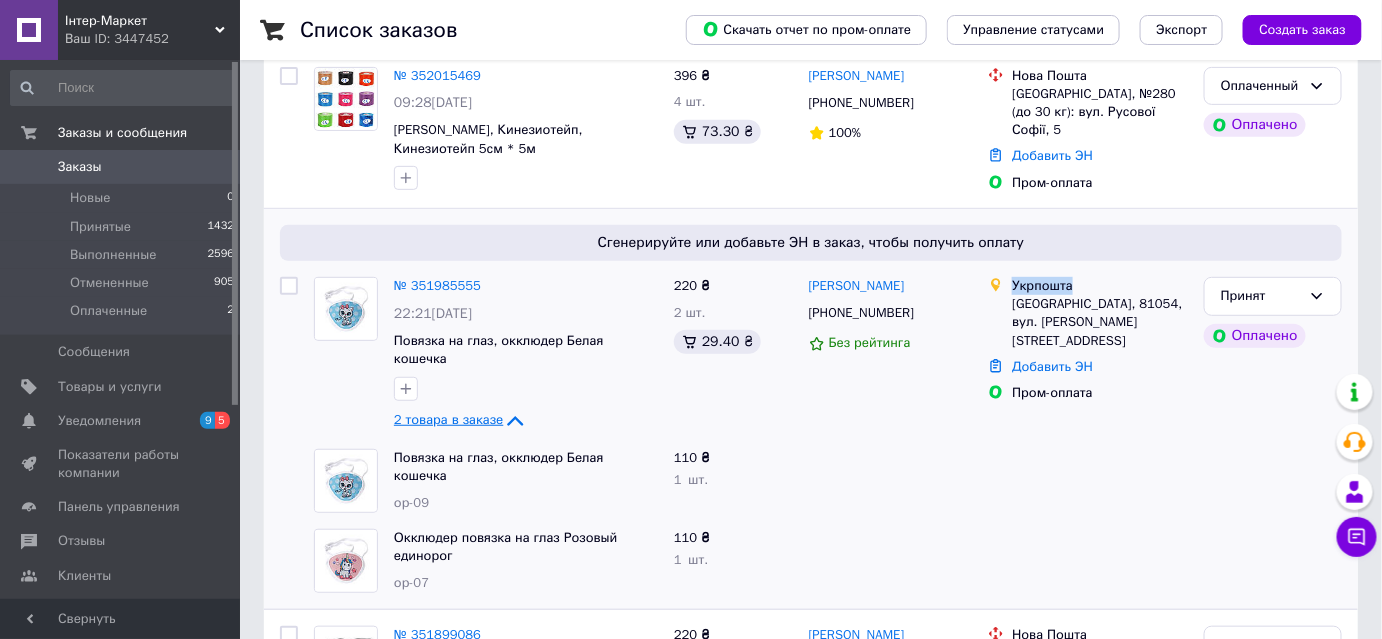 scroll, scrollTop: 181, scrollLeft: 0, axis: vertical 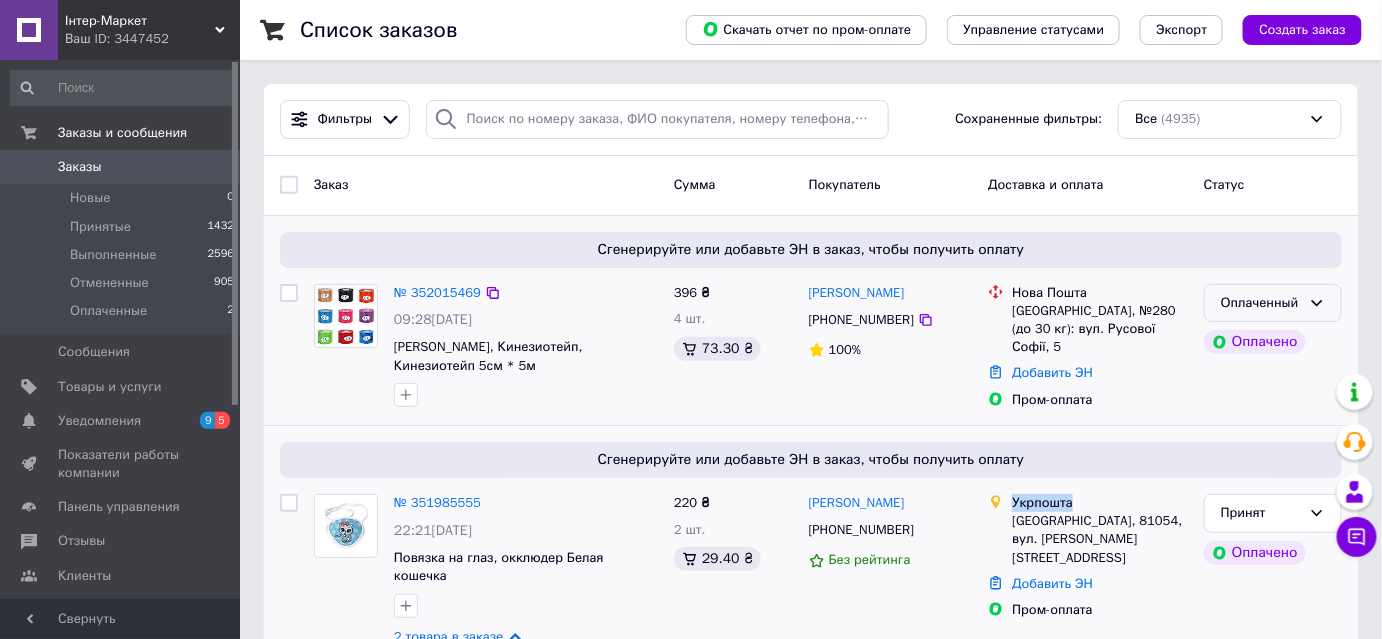 click on "Оплаченный" at bounding box center [1261, 303] 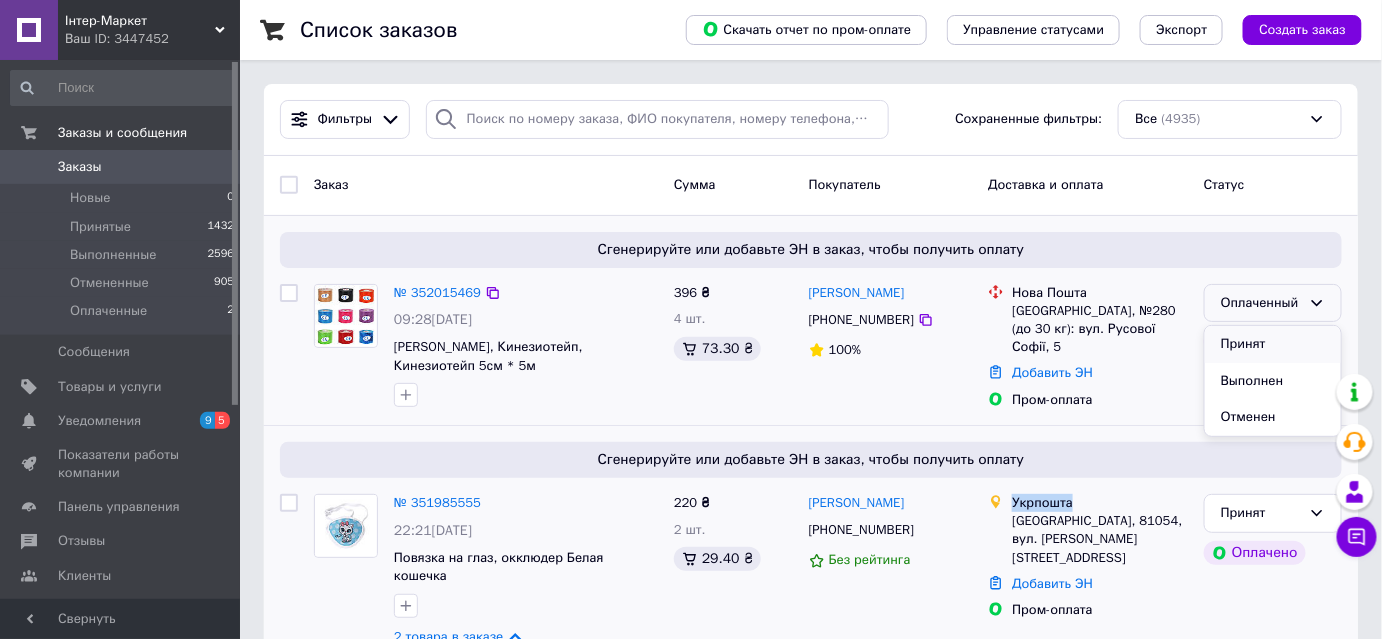 click on "Принят" at bounding box center [1273, 344] 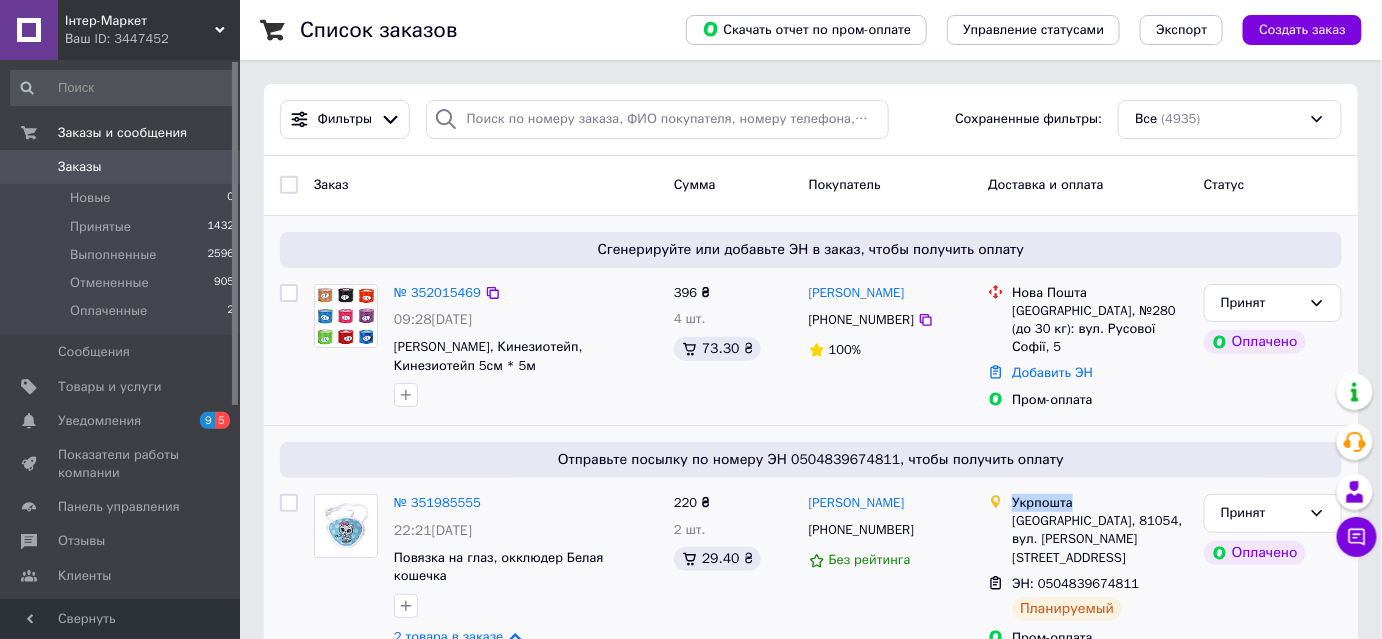 drag, startPoint x: 905, startPoint y: 287, endPoint x: 803, endPoint y: 295, distance: 102.31325 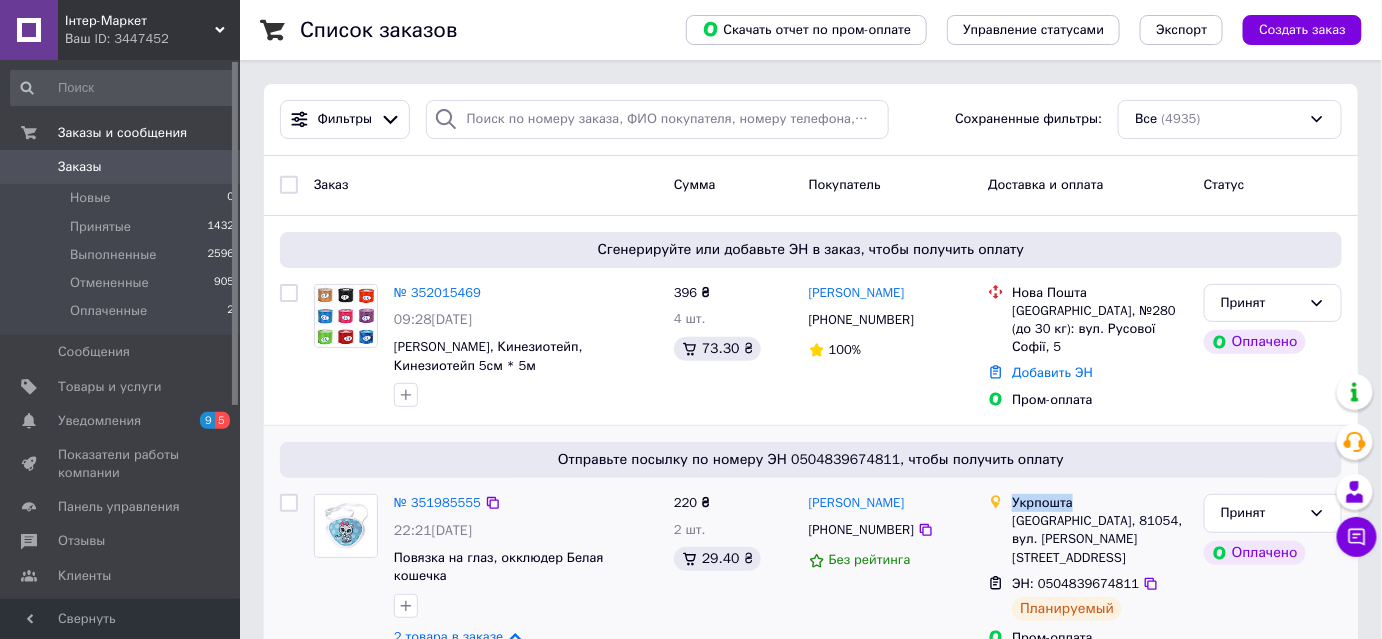copy on "Костянтин Квас" 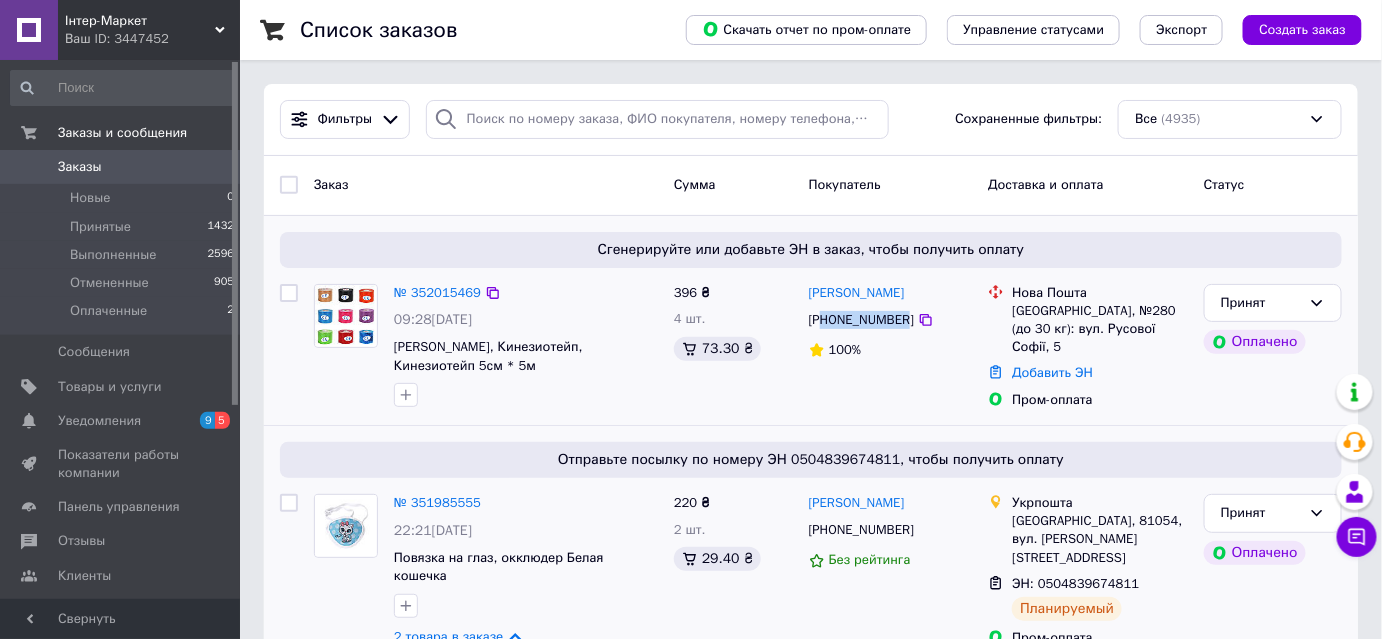 drag, startPoint x: 901, startPoint y: 316, endPoint x: 837, endPoint y: 302, distance: 65.51336 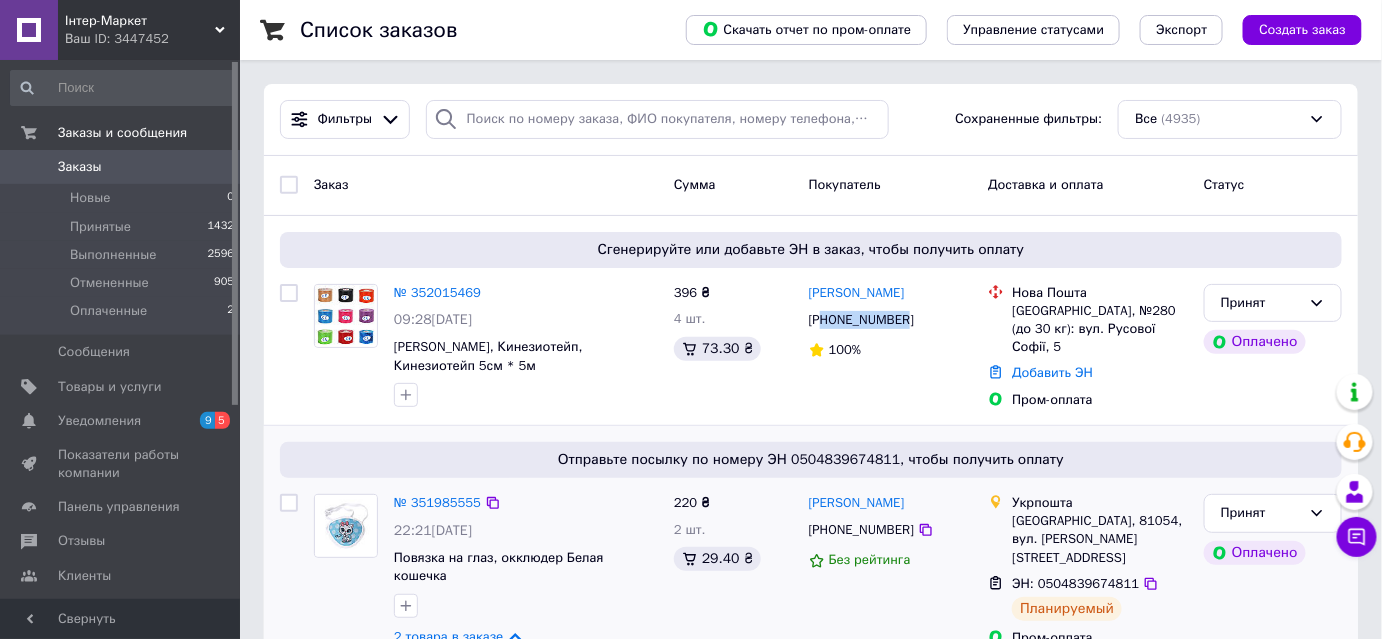 copy on "80672881215" 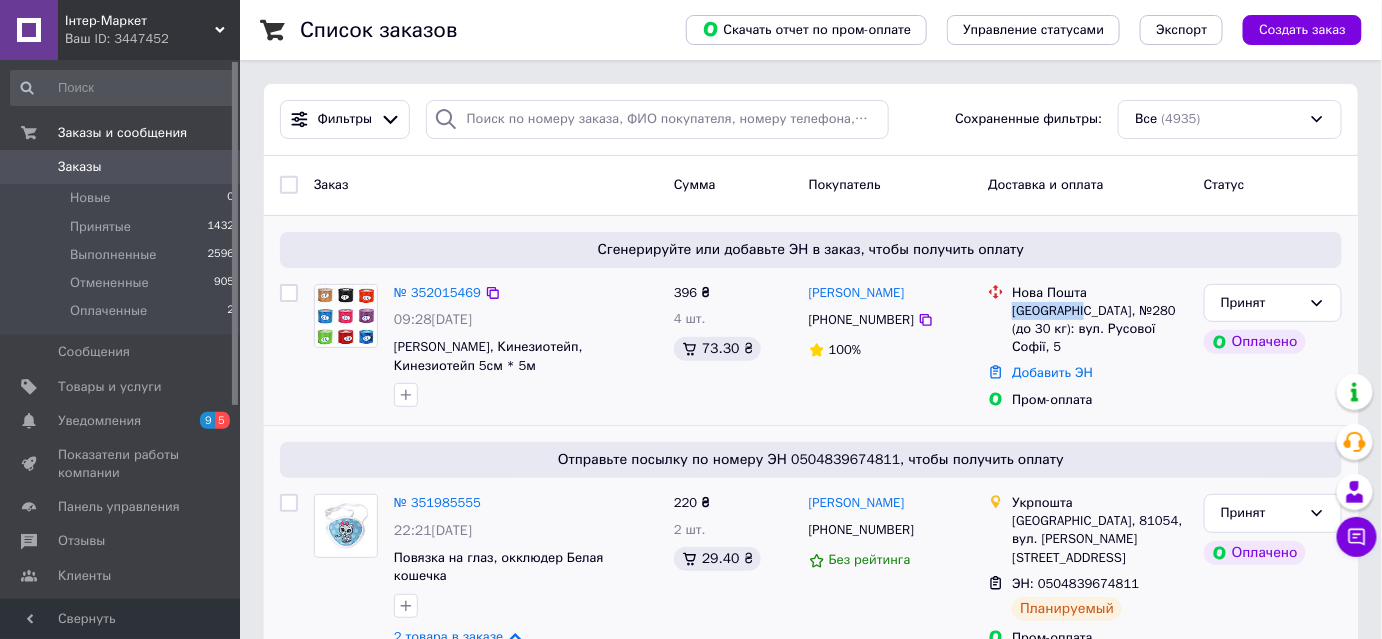 drag, startPoint x: 1081, startPoint y: 306, endPoint x: 1010, endPoint y: 311, distance: 71.17584 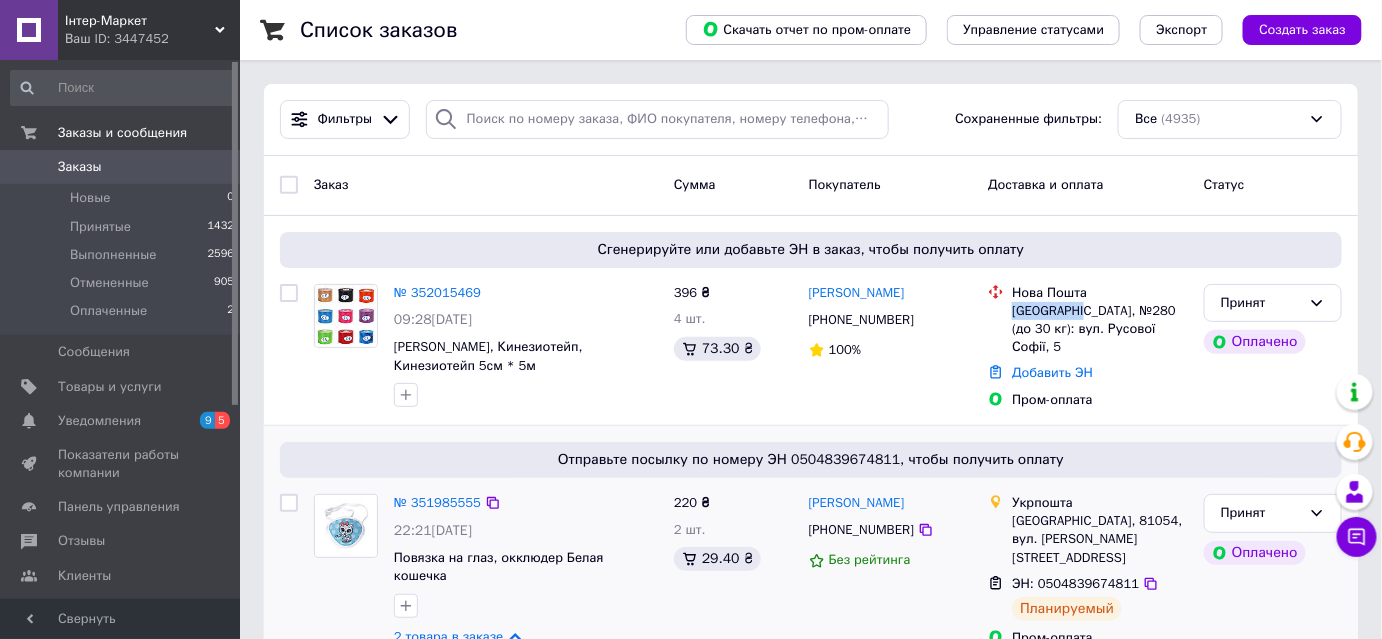 copy on "Київ, №280" 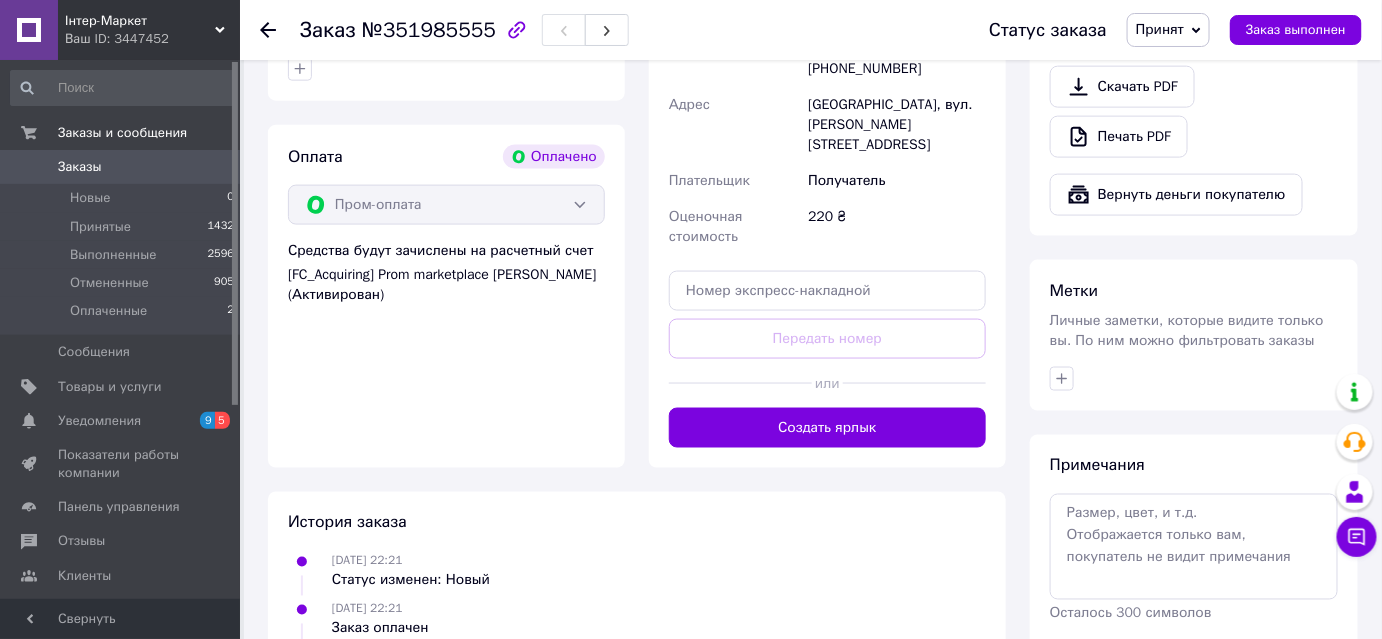 scroll, scrollTop: 933, scrollLeft: 0, axis: vertical 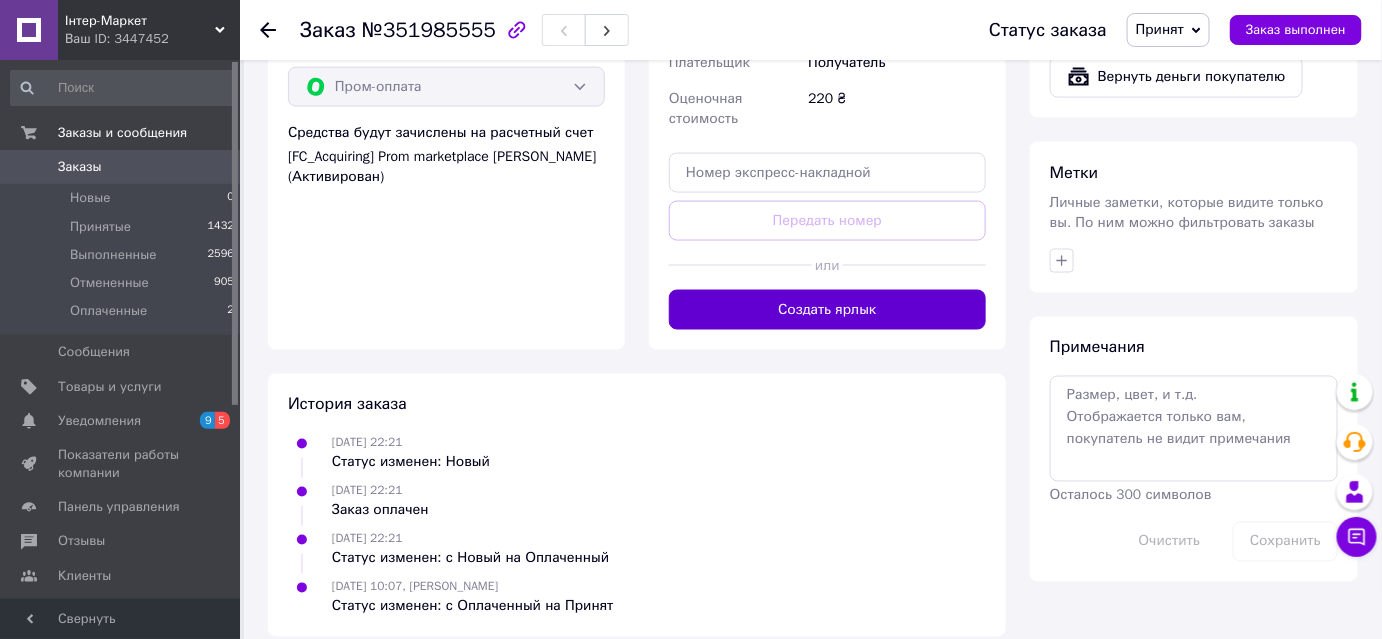 click on "Создать ярлык" at bounding box center [827, 310] 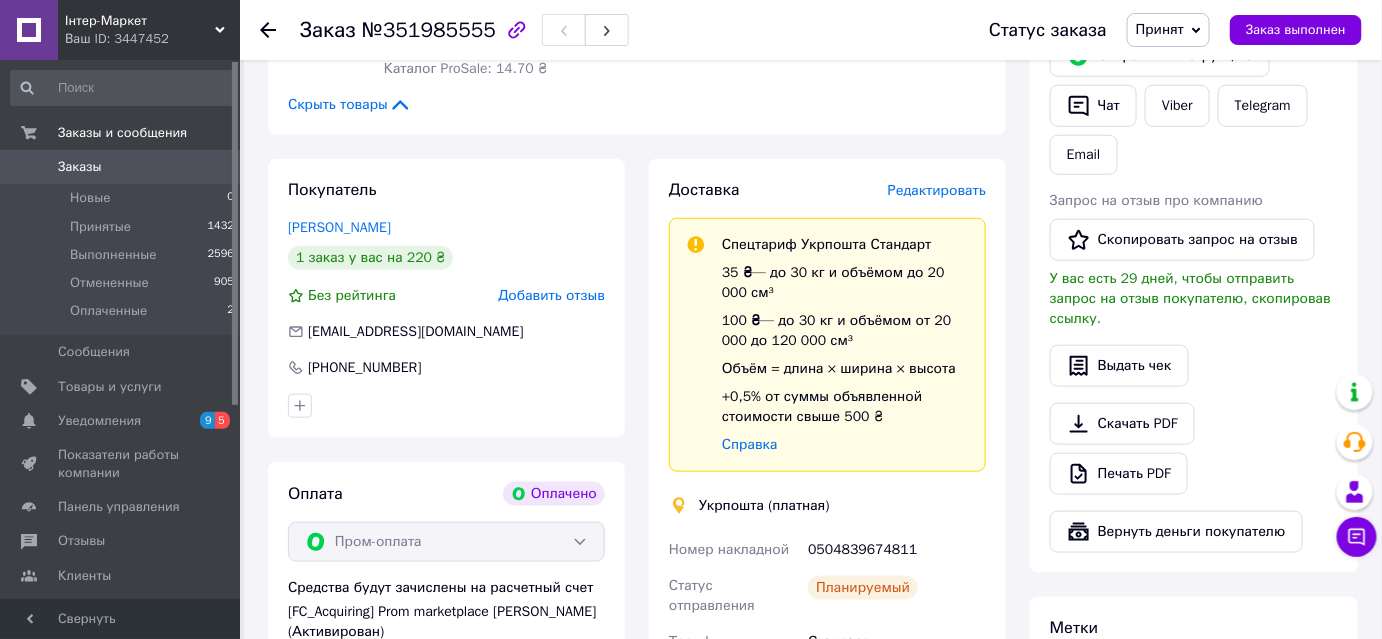 click on "0504839674811" at bounding box center [897, 550] 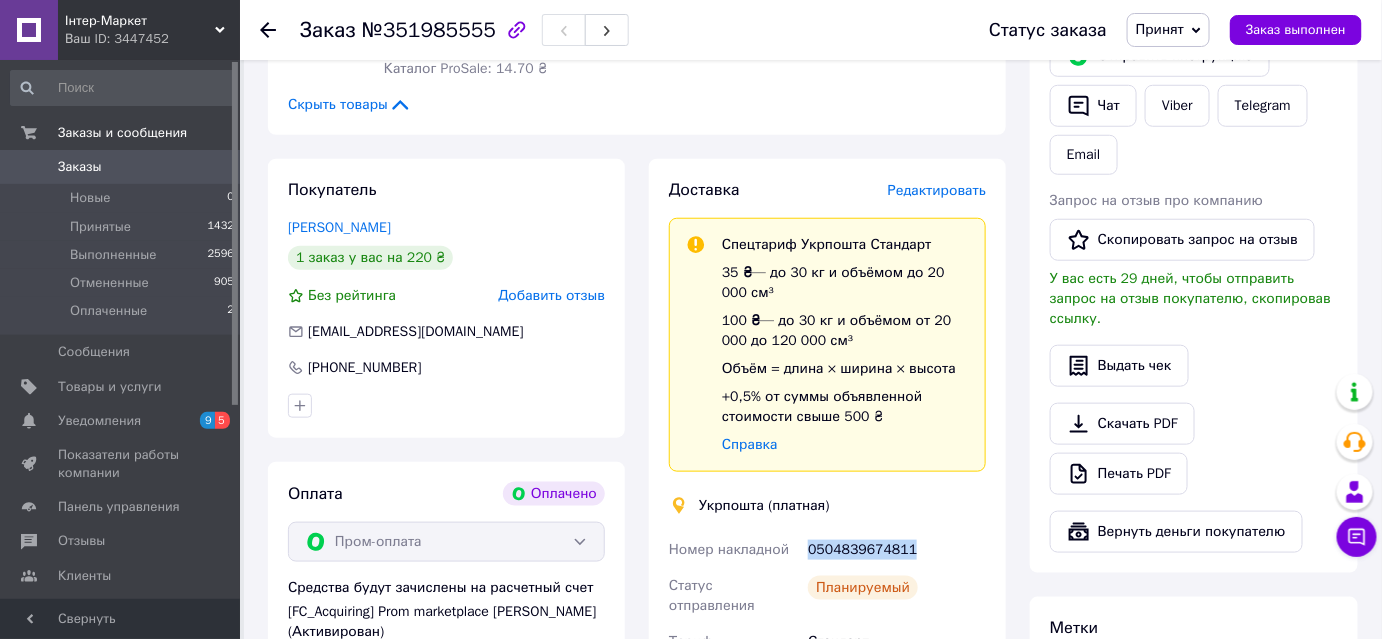 click on "0504839674811" at bounding box center (897, 550) 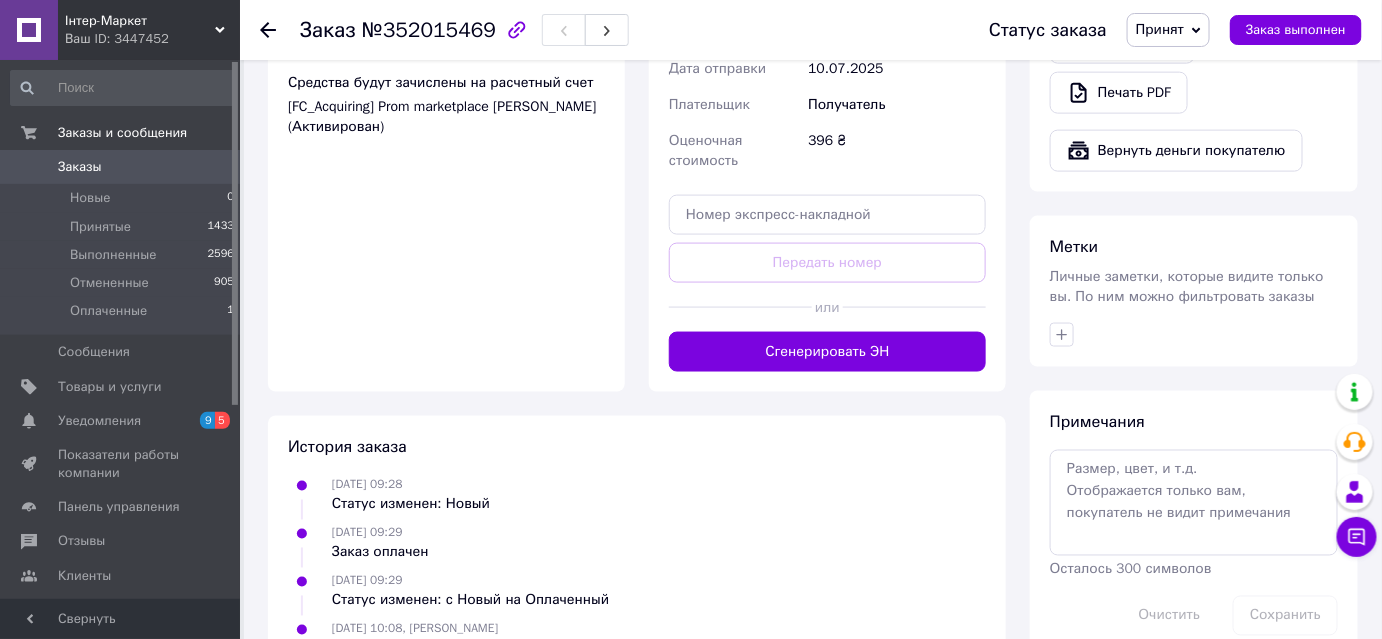 scroll, scrollTop: 833, scrollLeft: 0, axis: vertical 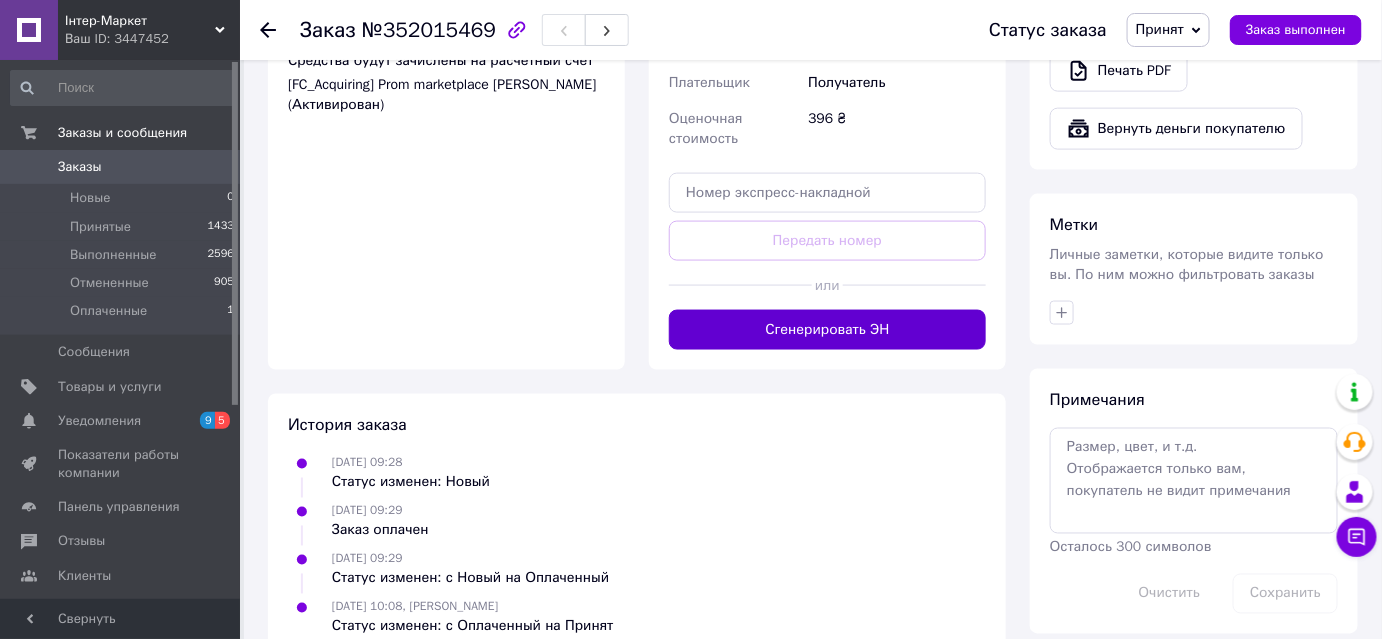 click on "Сгенерировать ЭН" at bounding box center [827, 330] 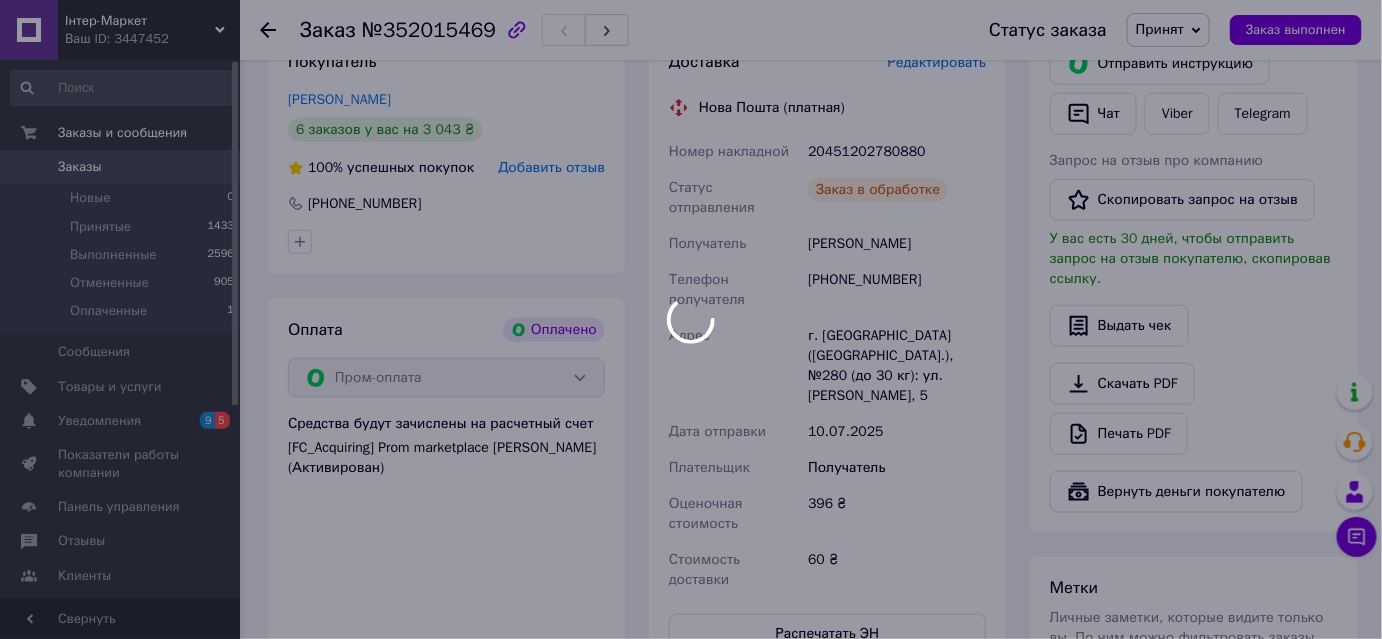 scroll, scrollTop: 464, scrollLeft: 0, axis: vertical 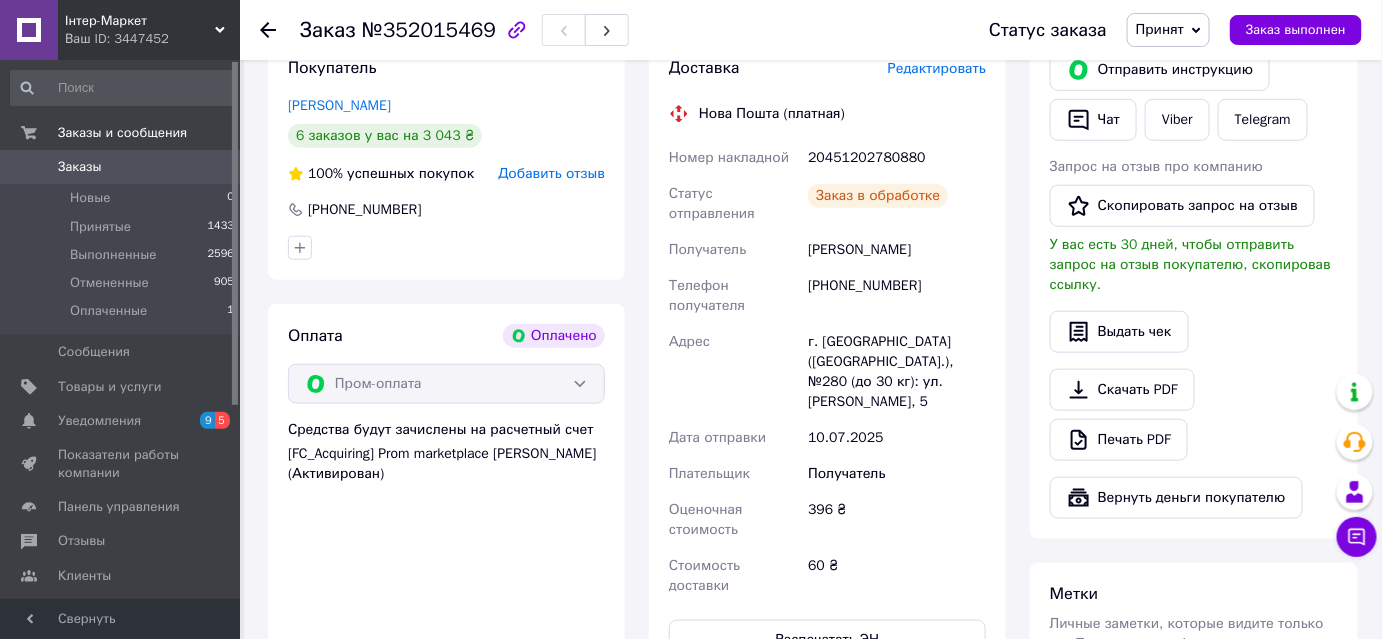 click on "20451202780880" at bounding box center [897, 158] 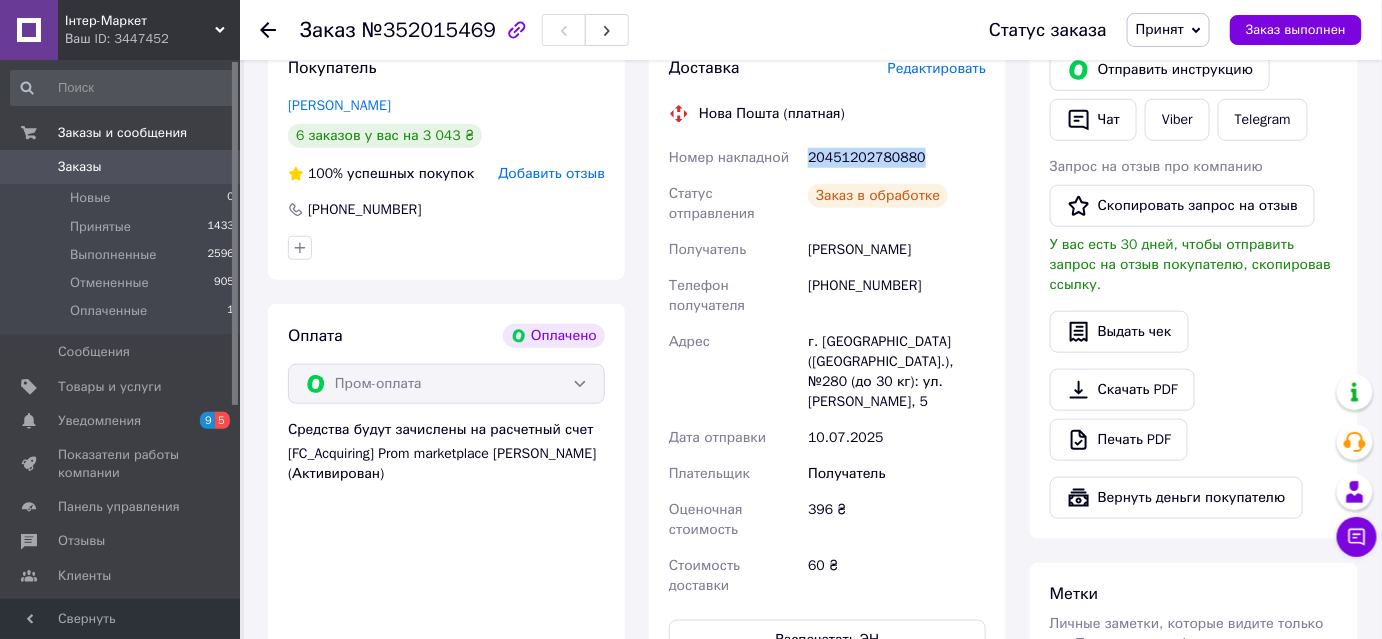 click on "20451202780880" at bounding box center [897, 158] 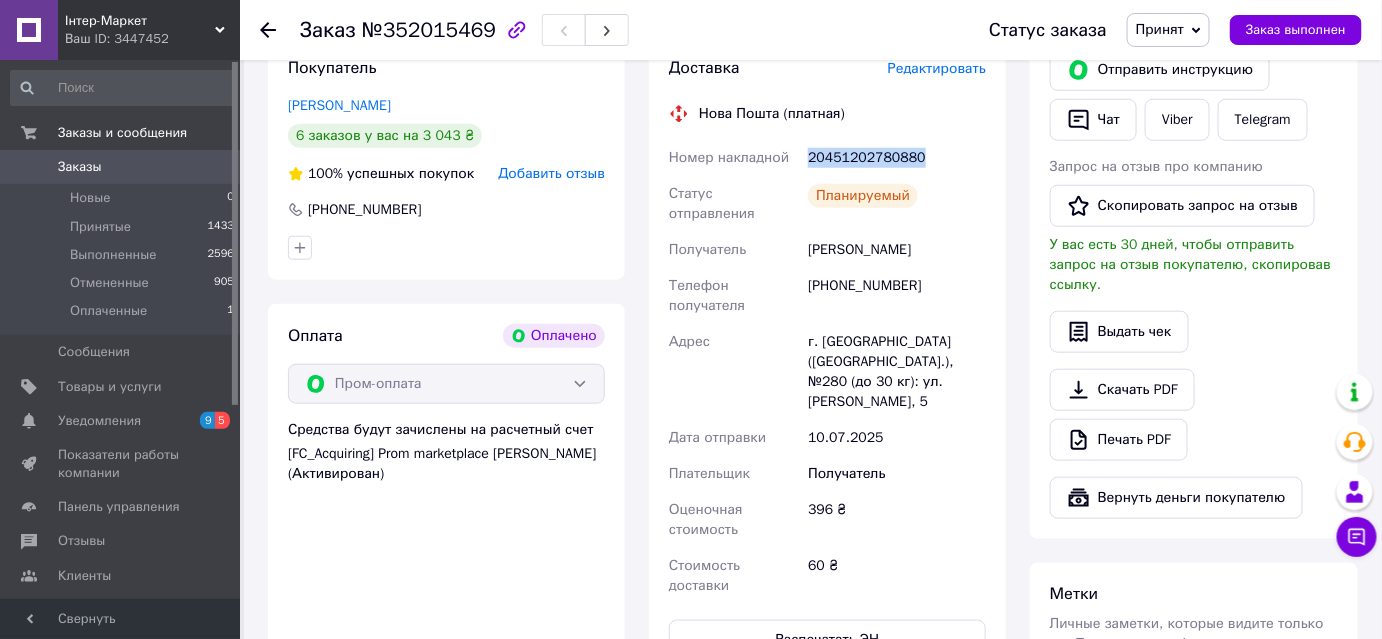 copy on "20451202780880" 